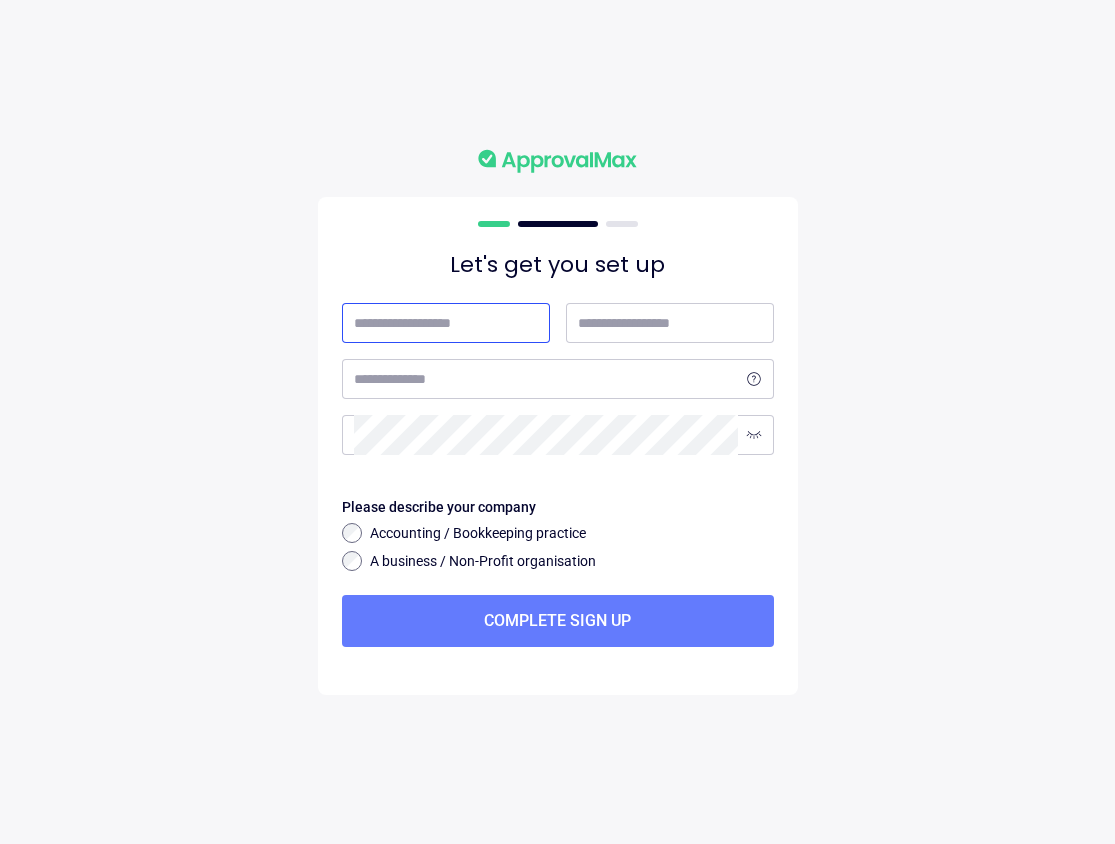 scroll, scrollTop: 0, scrollLeft: 0, axis: both 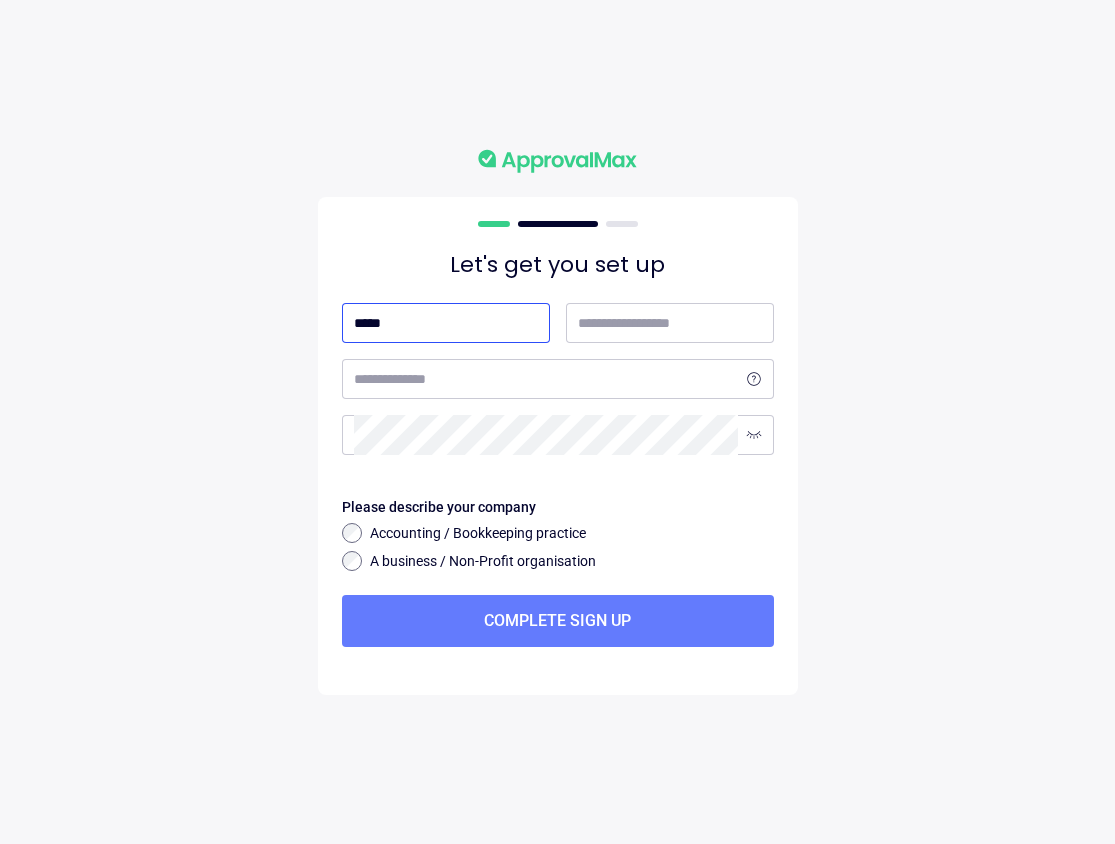 type on "*****" 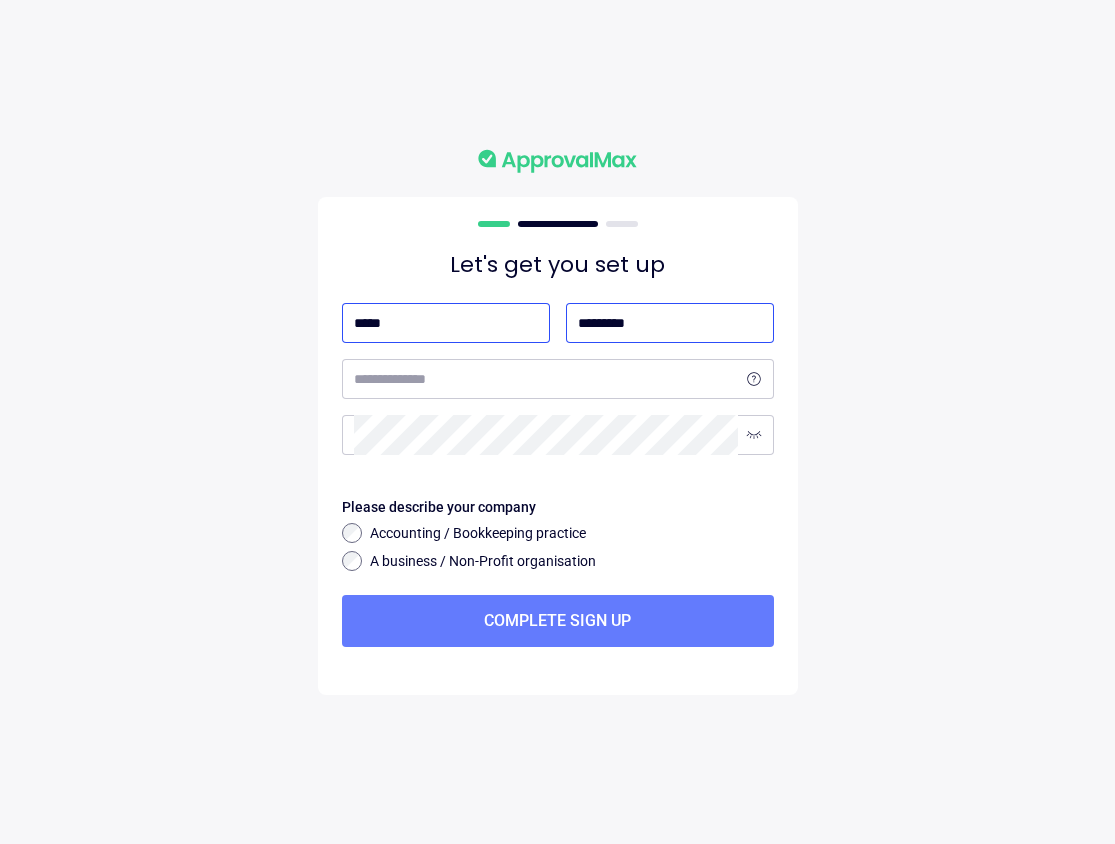 type on "*********" 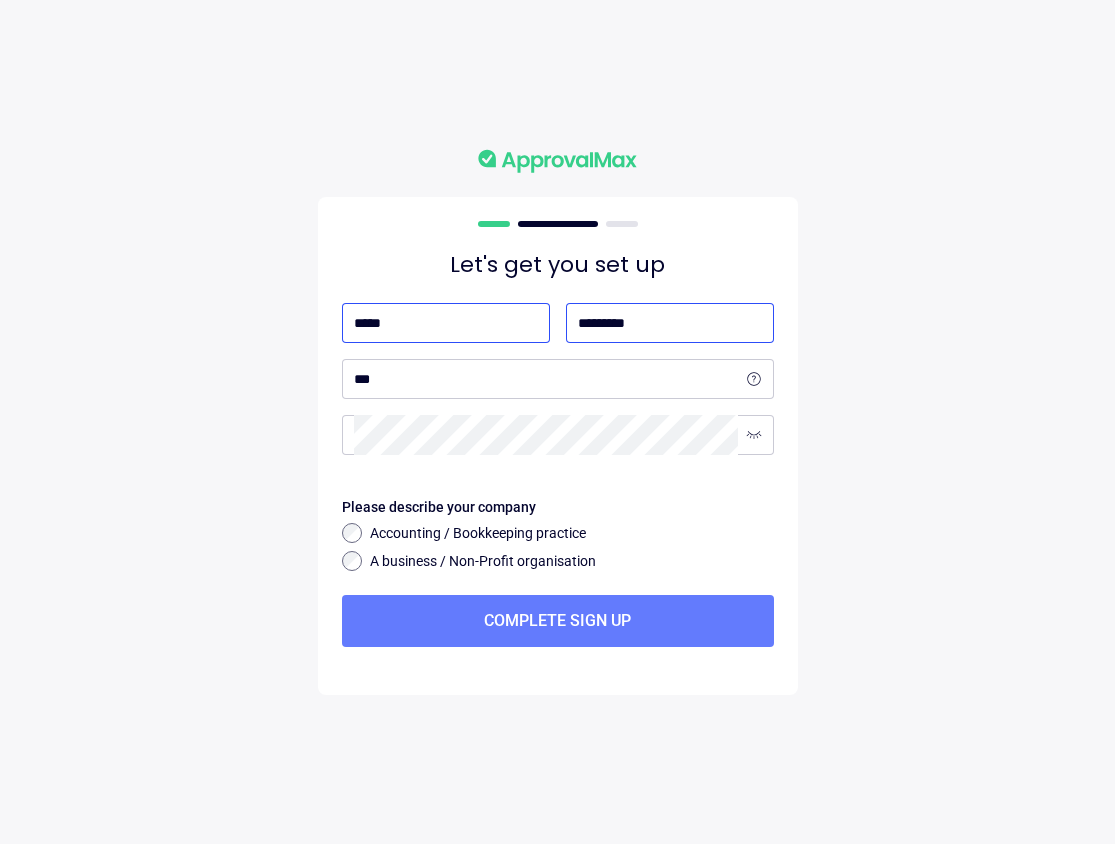 select on "**" 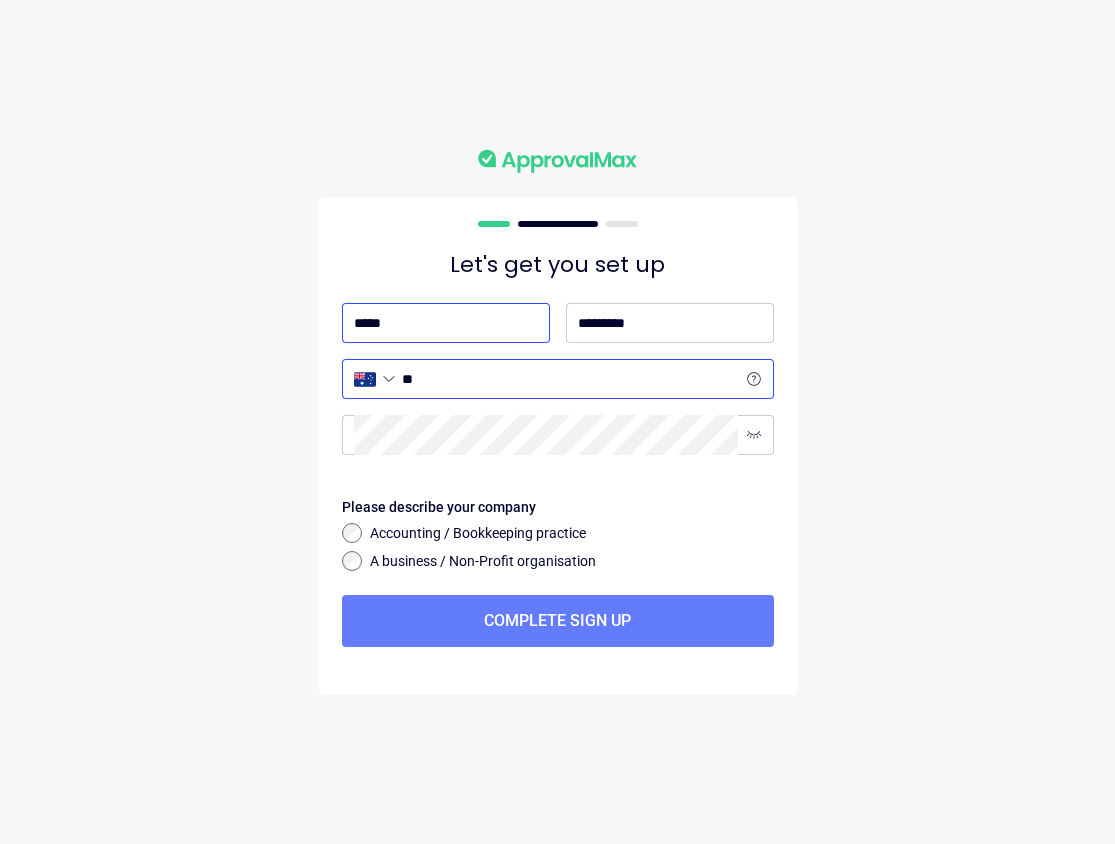 type on "**" 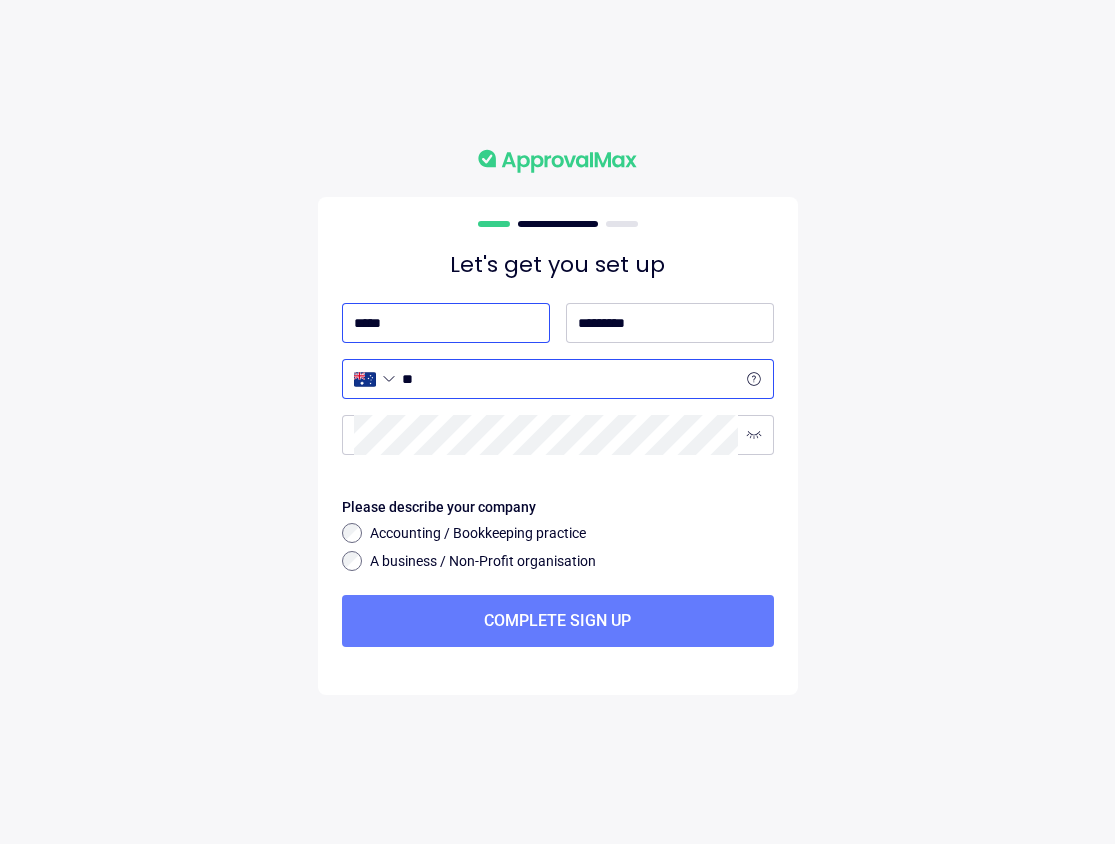 select on "**" 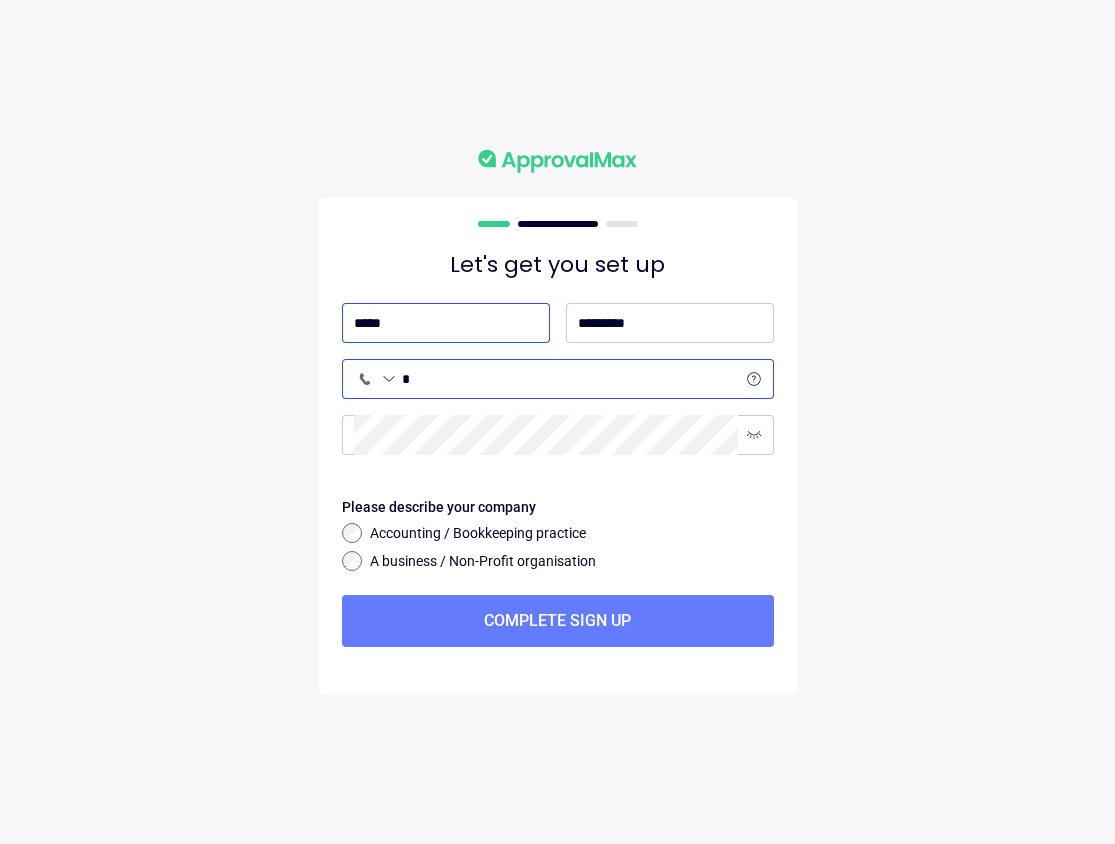 type on "*" 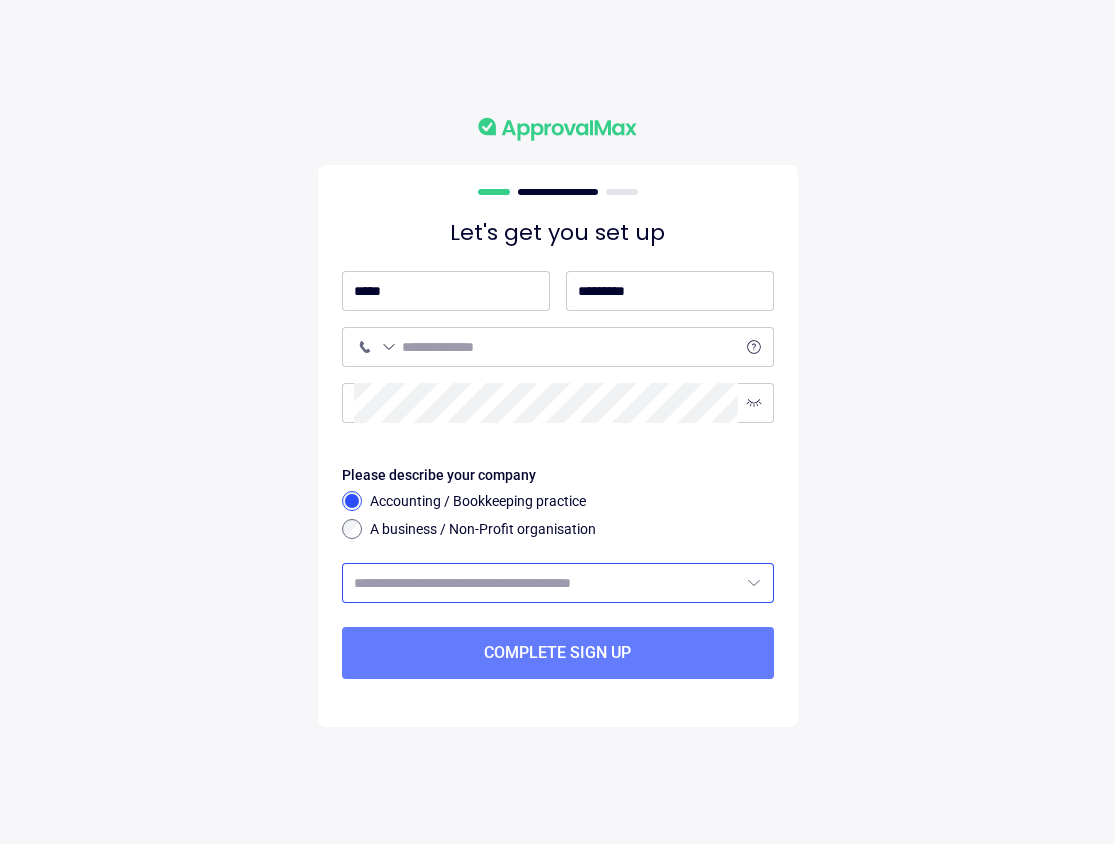 click at bounding box center [546, 583] 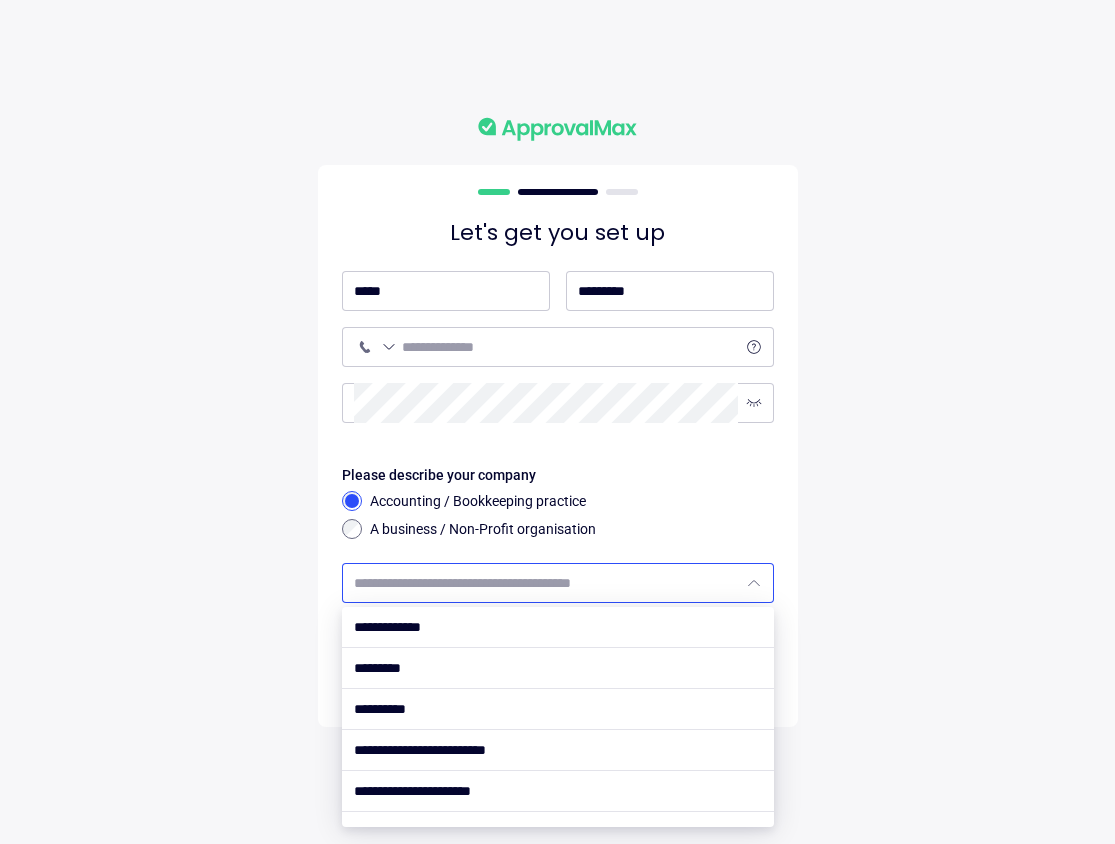 scroll, scrollTop: 148, scrollLeft: 0, axis: vertical 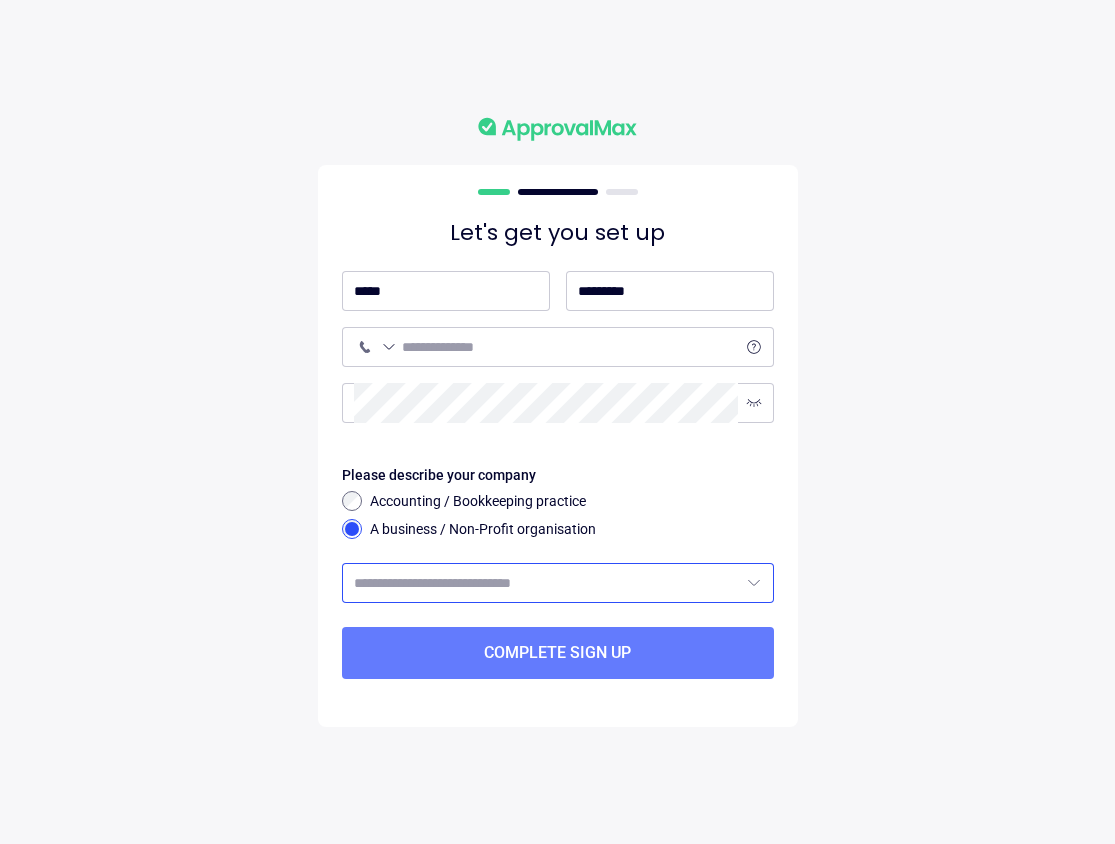click at bounding box center [546, 583] 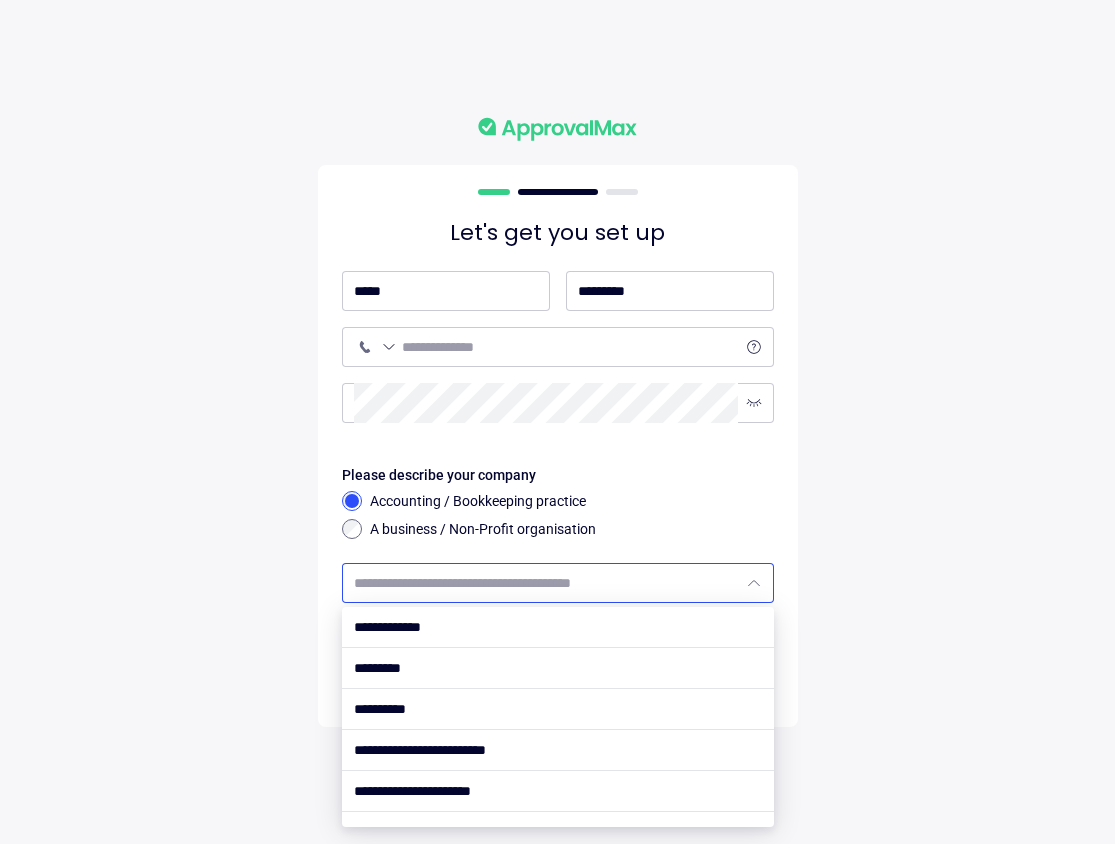 click at bounding box center (546, 583) 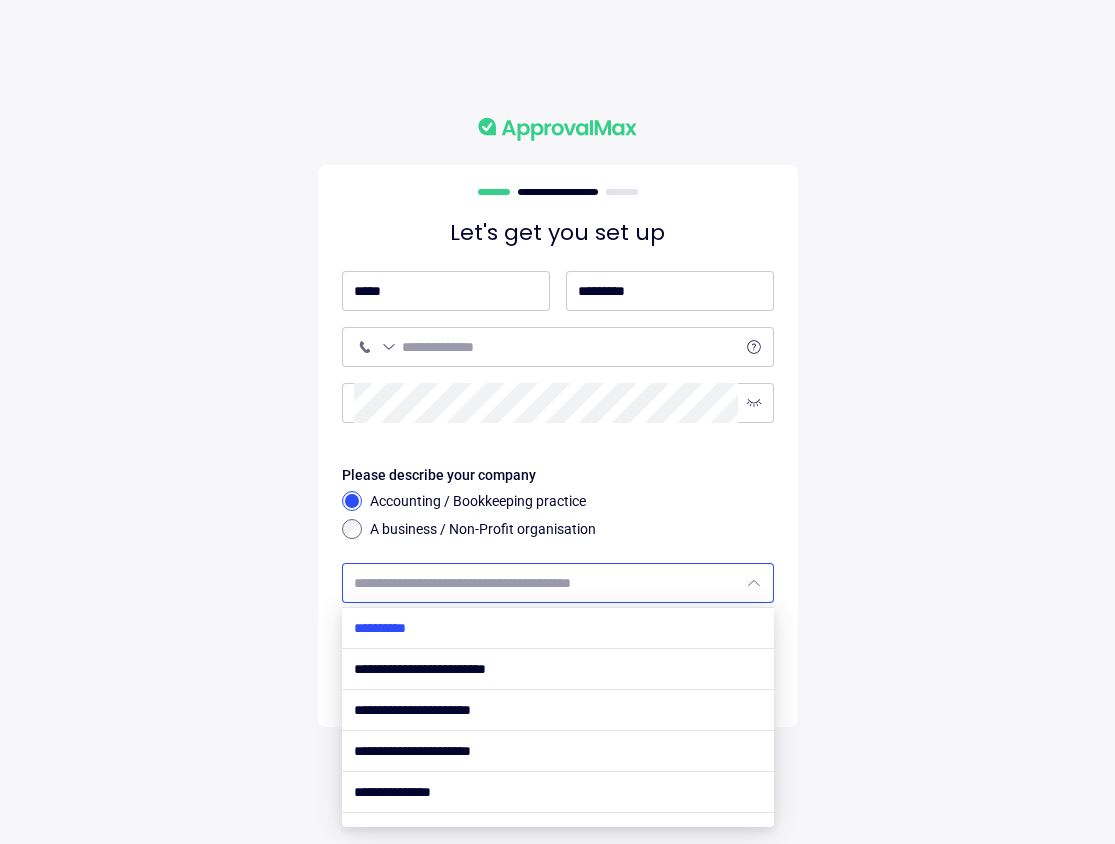 scroll, scrollTop: 0, scrollLeft: 0, axis: both 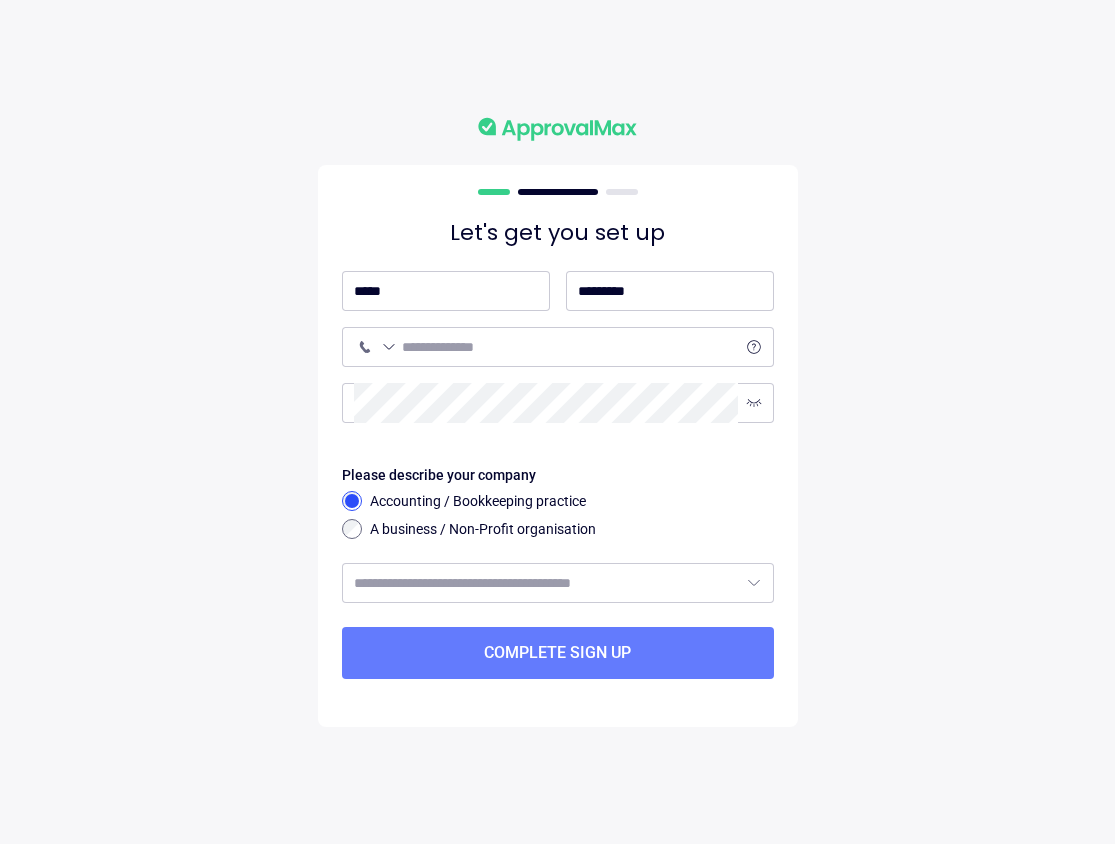 click on "Accounting / Bookkeeping practice A business / Non-Profit organisation" at bounding box center [558, 515] 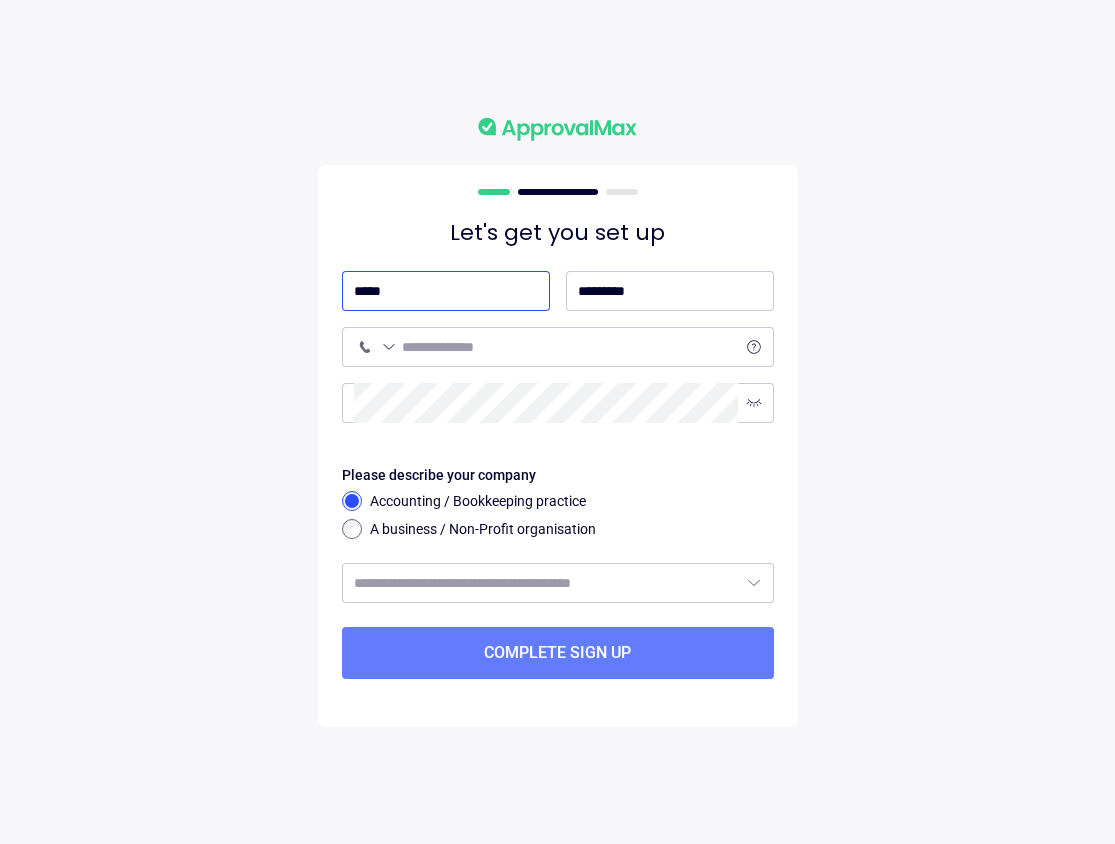 drag, startPoint x: 471, startPoint y: 300, endPoint x: 226, endPoint y: 299, distance: 245.00204 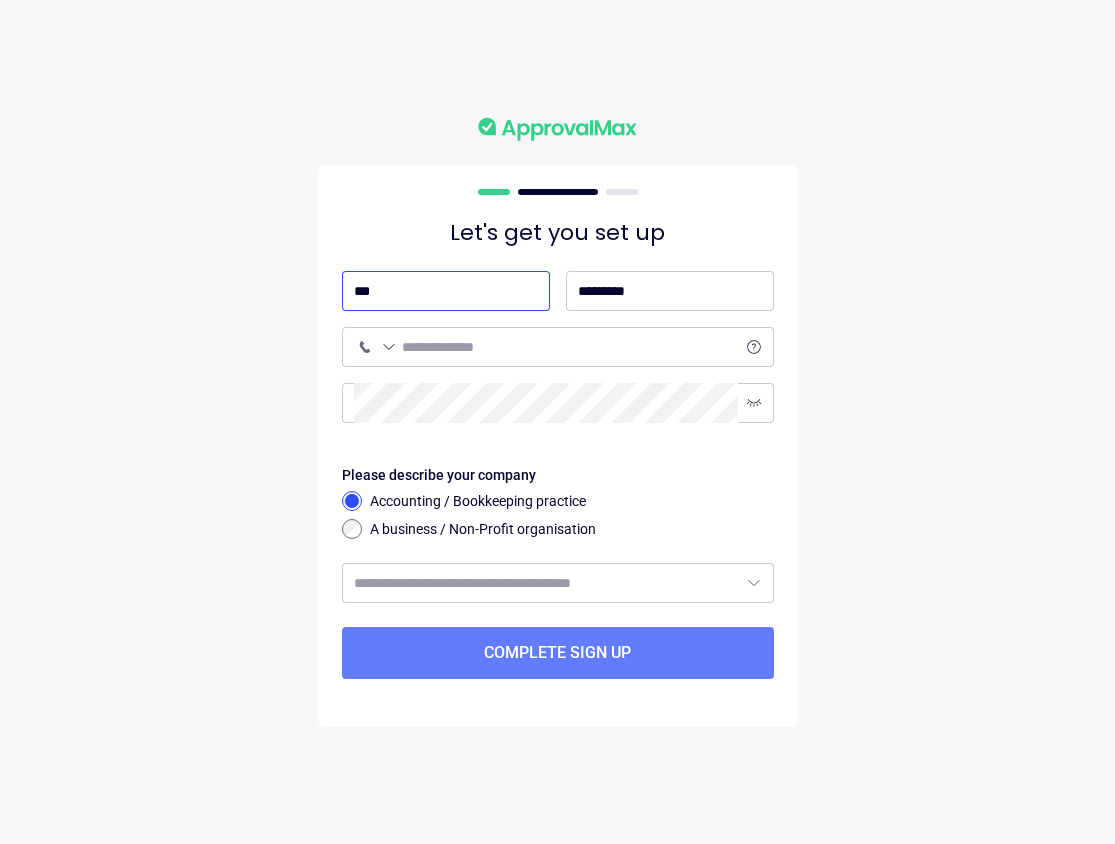 type on "***" 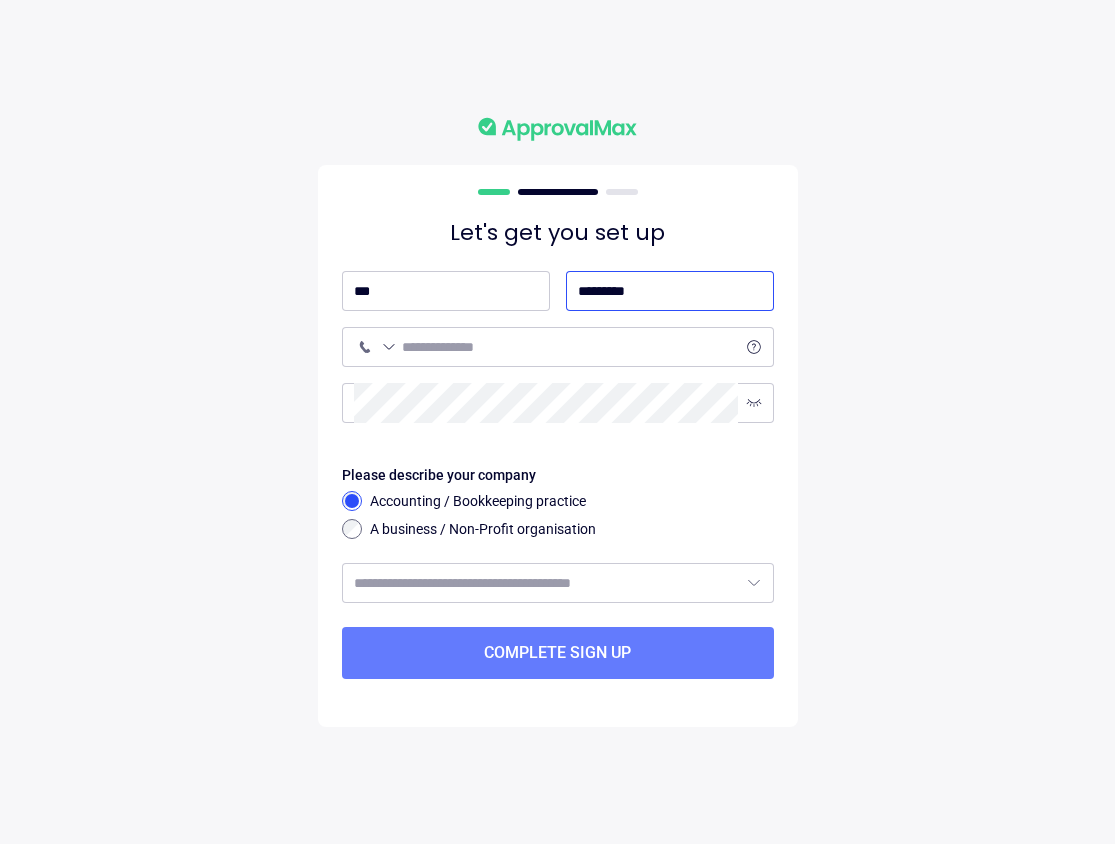 type on "*" 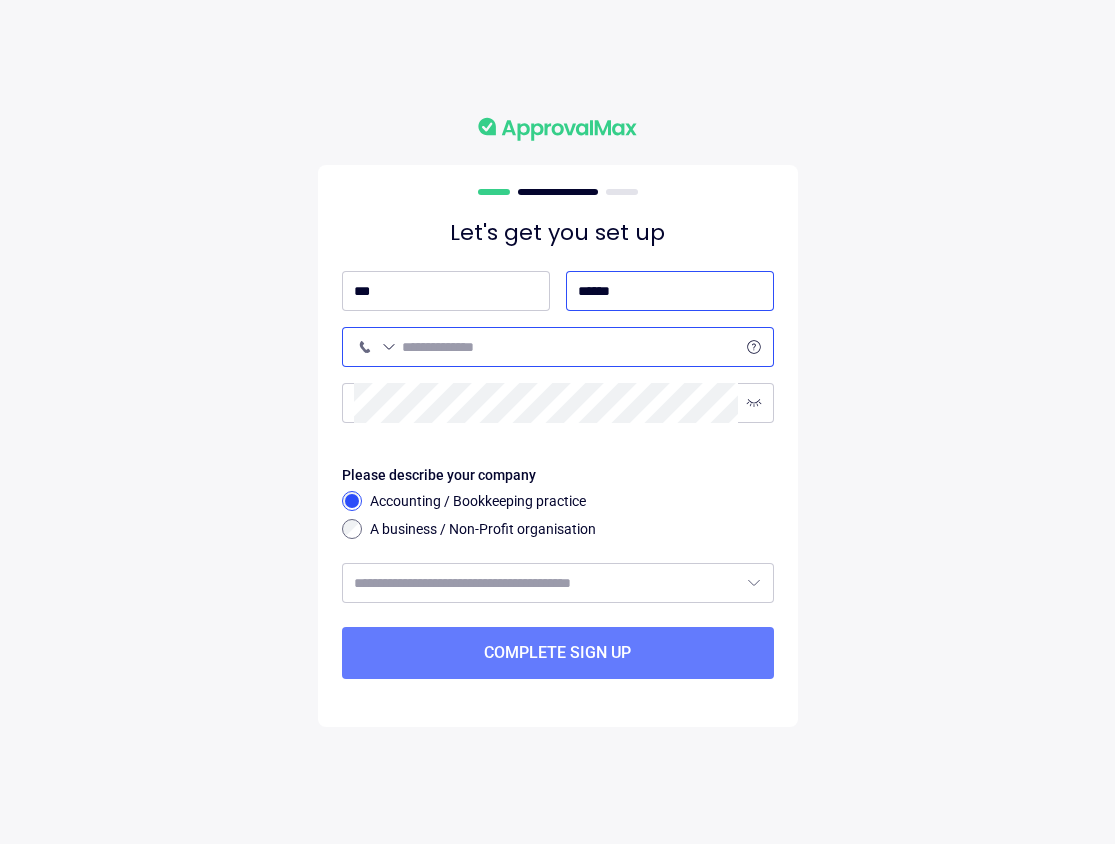 type on "******" 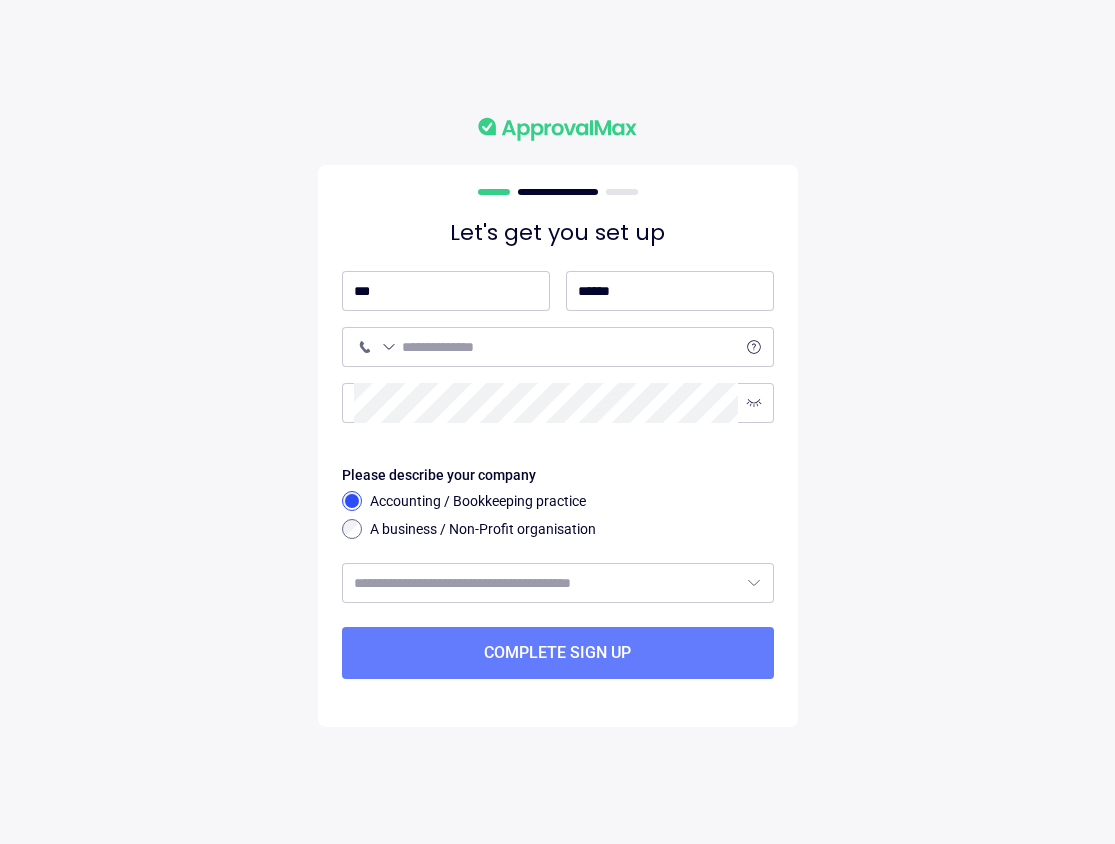 click on "**********" at bounding box center [378, 347] 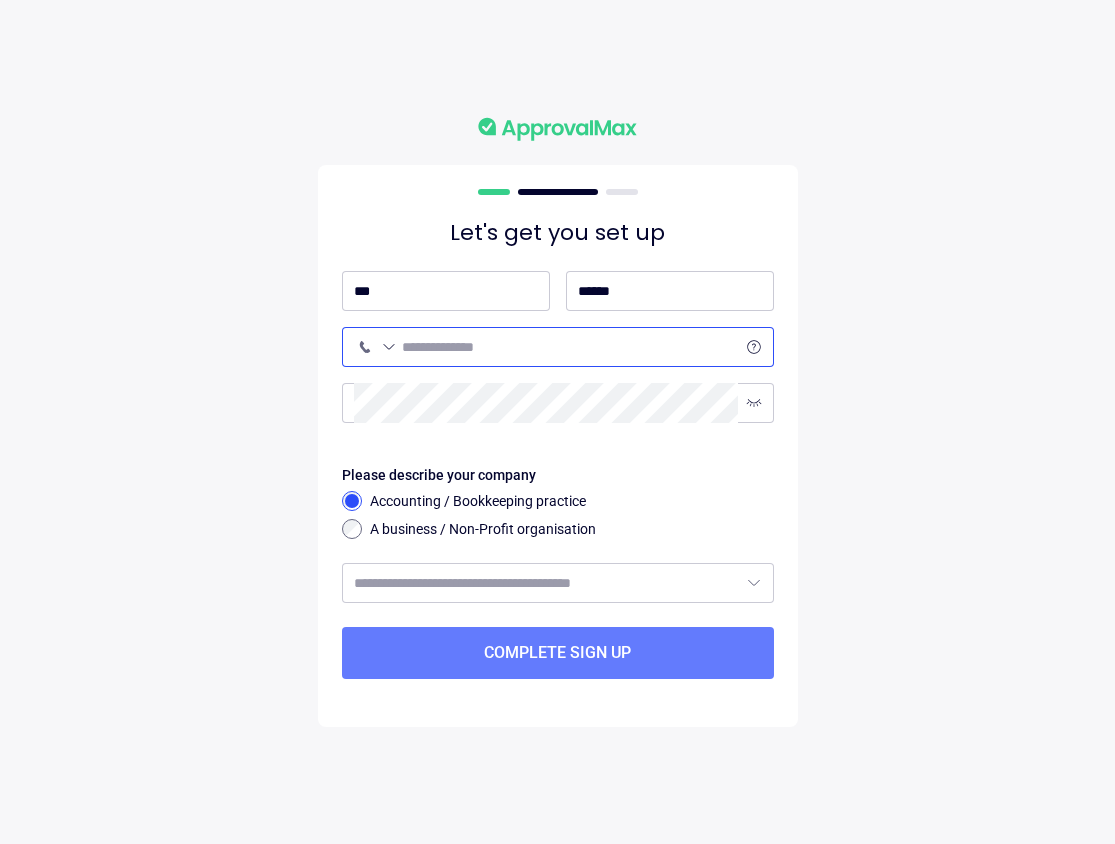 click at bounding box center (570, 347) 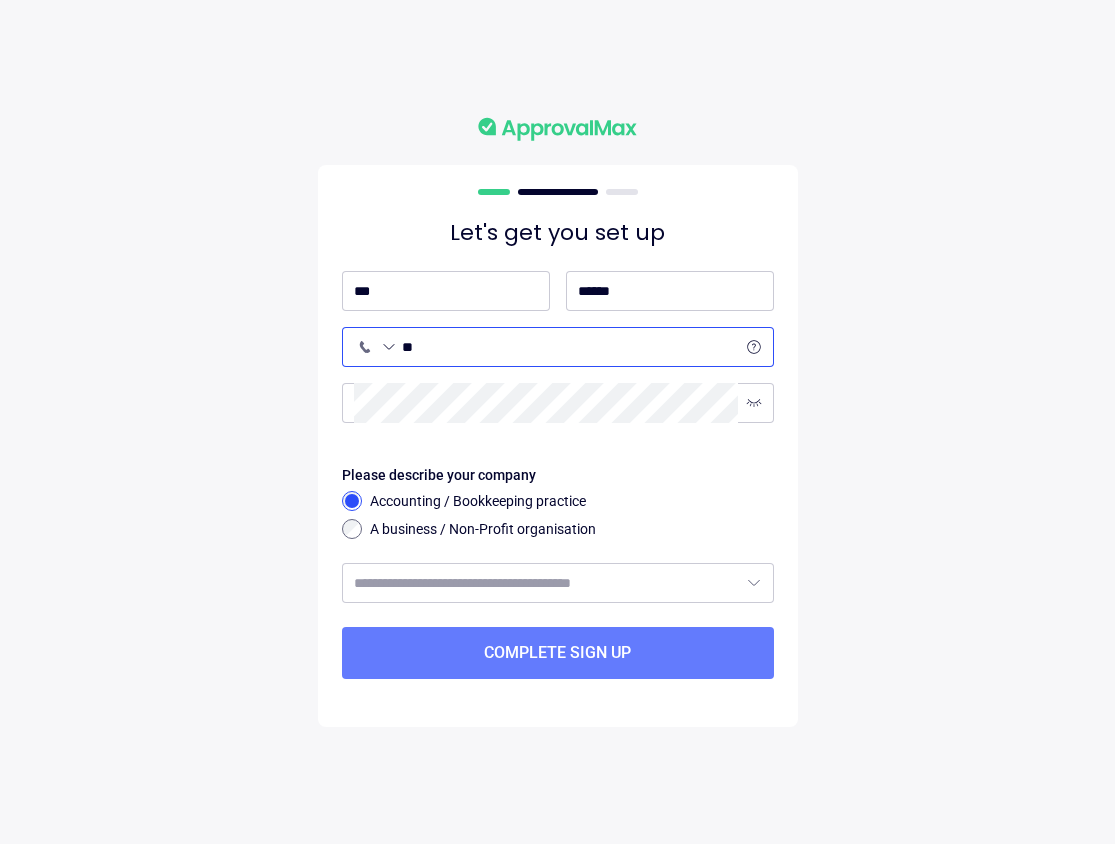 type on "**" 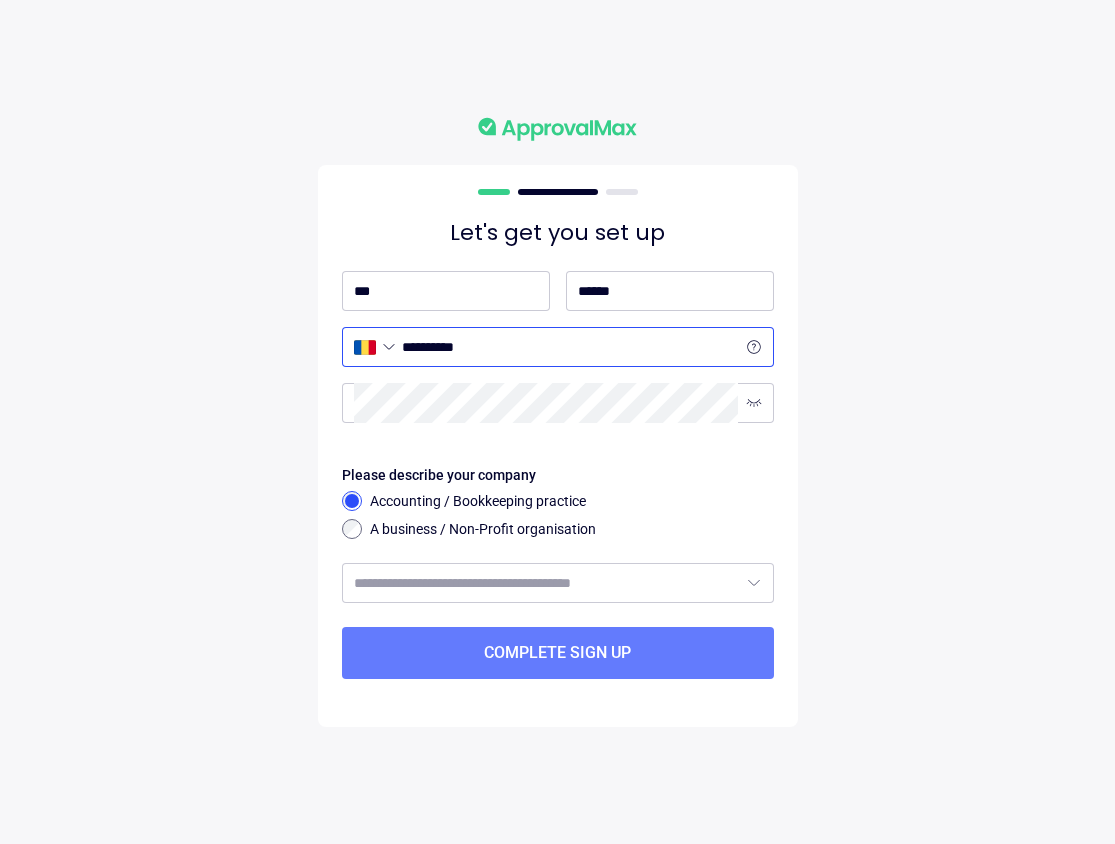 click on "**********" at bounding box center (378, 347) 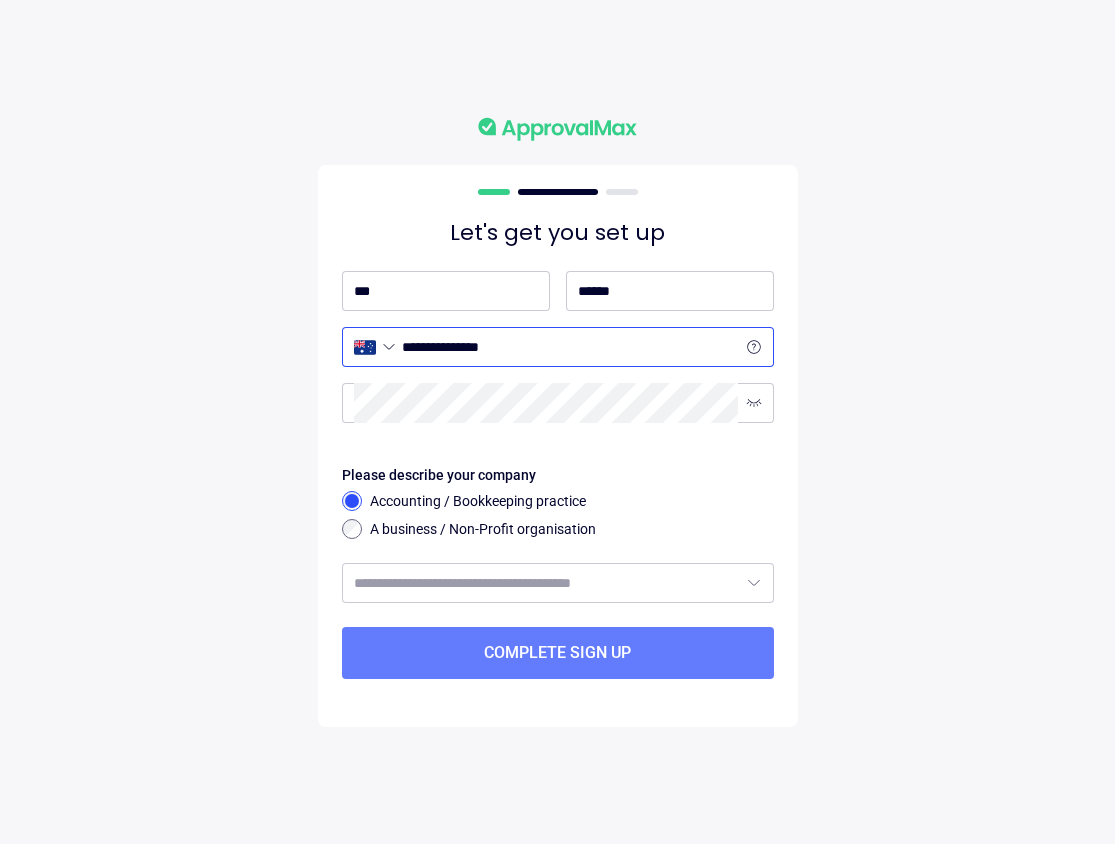 type on "**********" 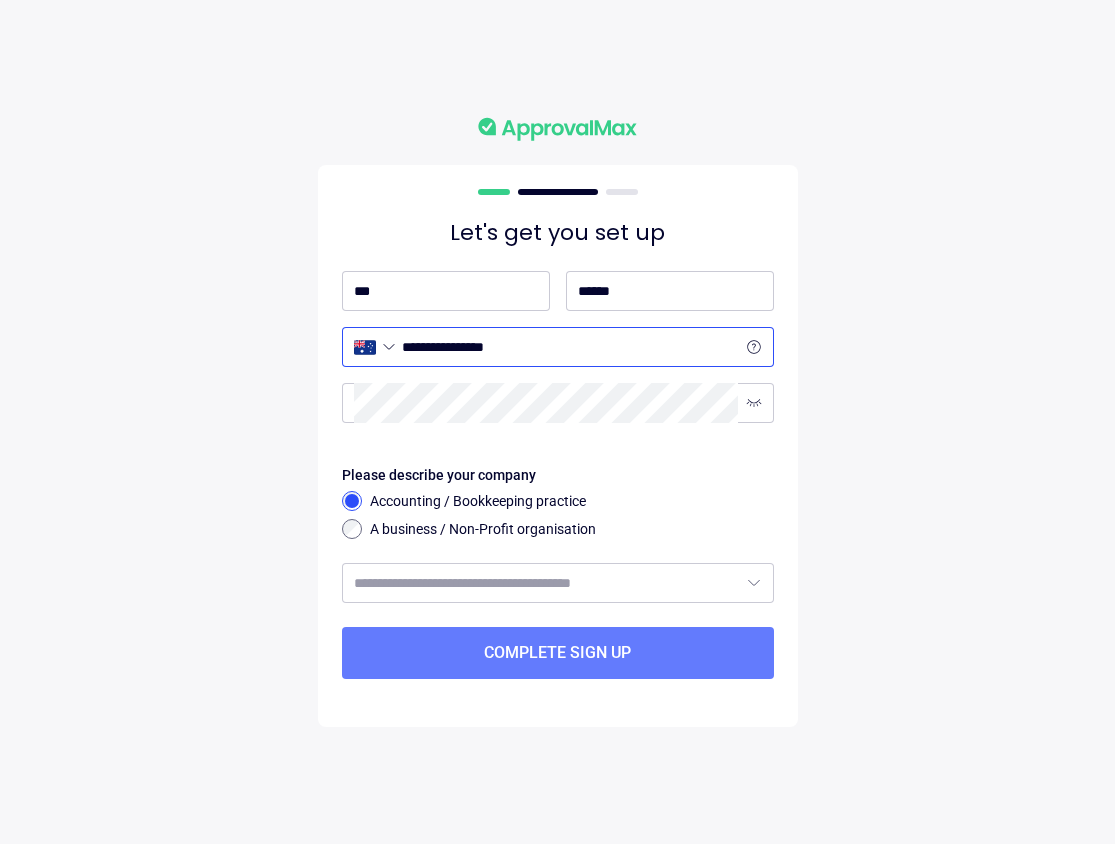click at bounding box center (558, 413) 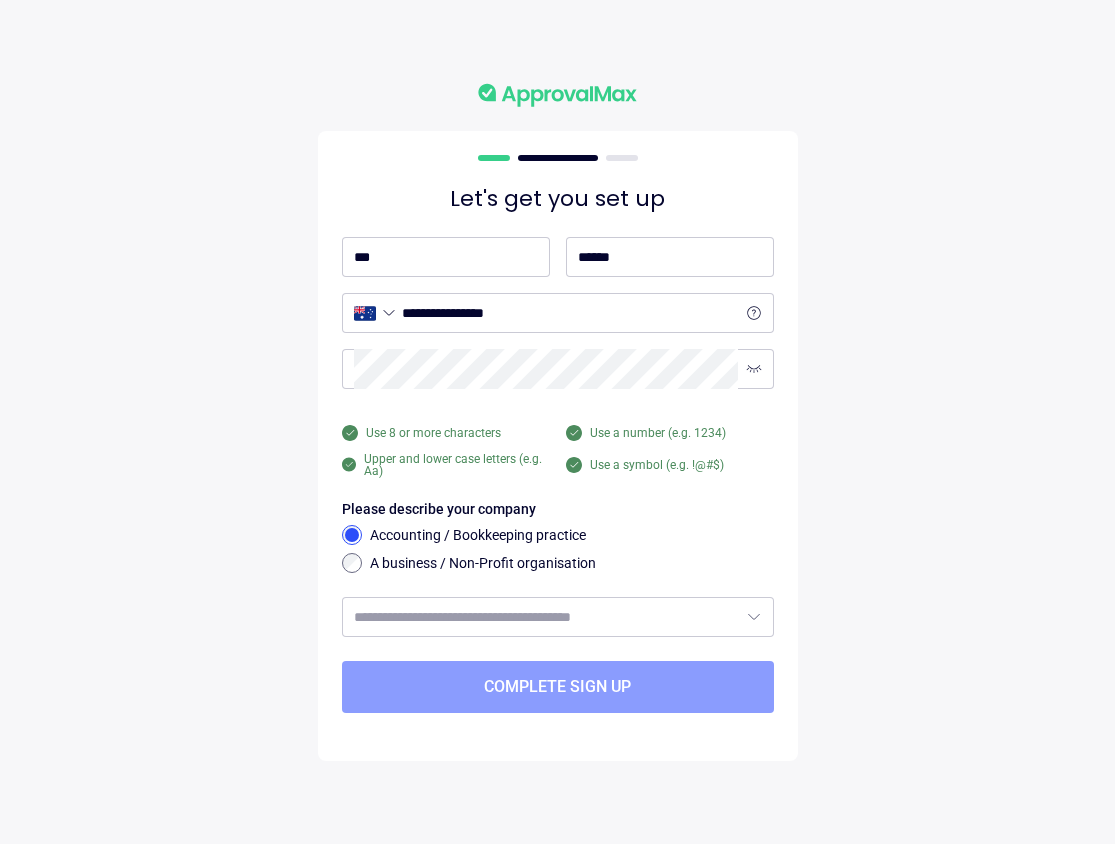 click on "Complete sign up" at bounding box center (557, 687) 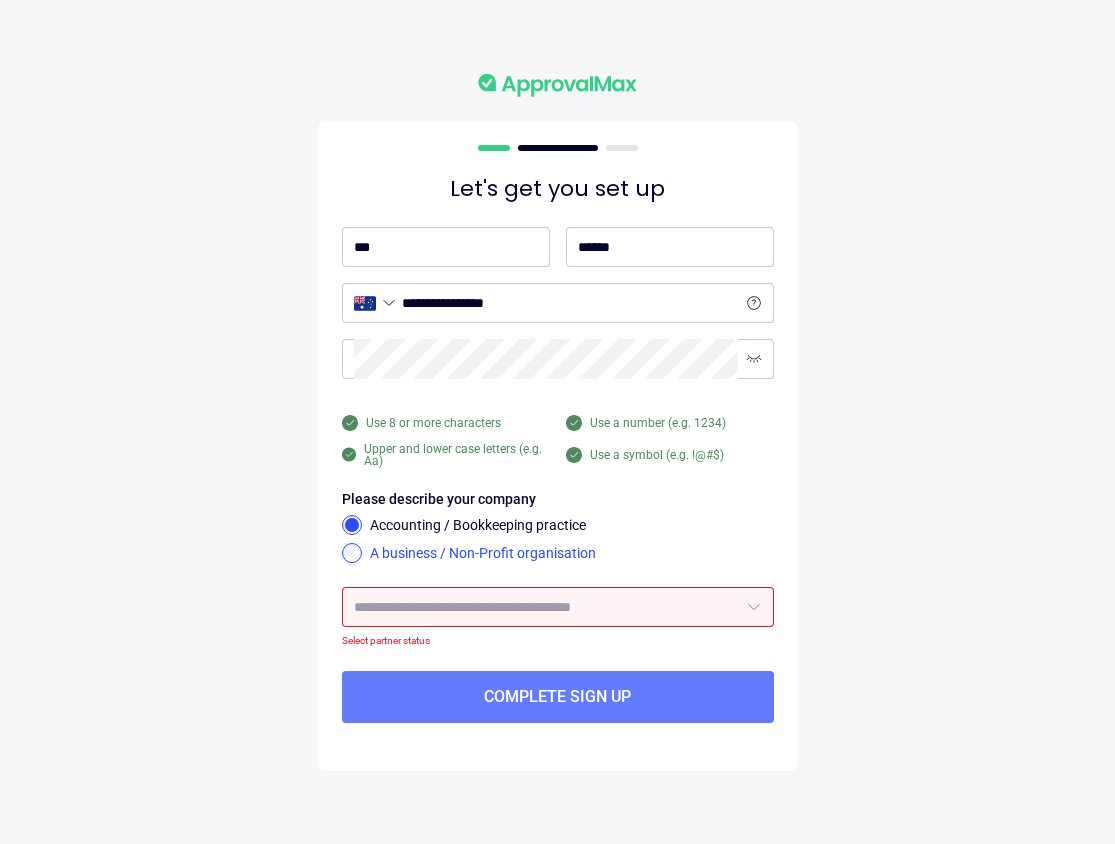 click on "A business / Non-Profit organisation" at bounding box center [572, 554] 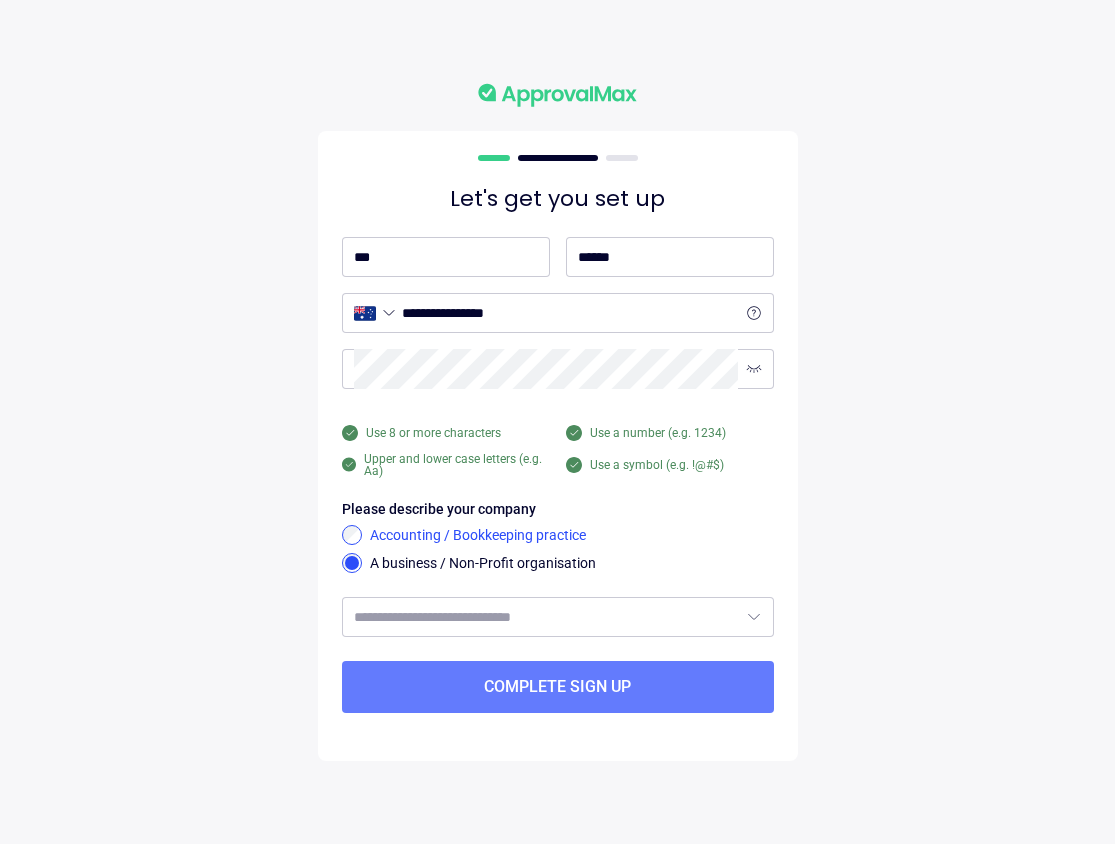 click on "Accounting / Bookkeeping practice" at bounding box center [572, 536] 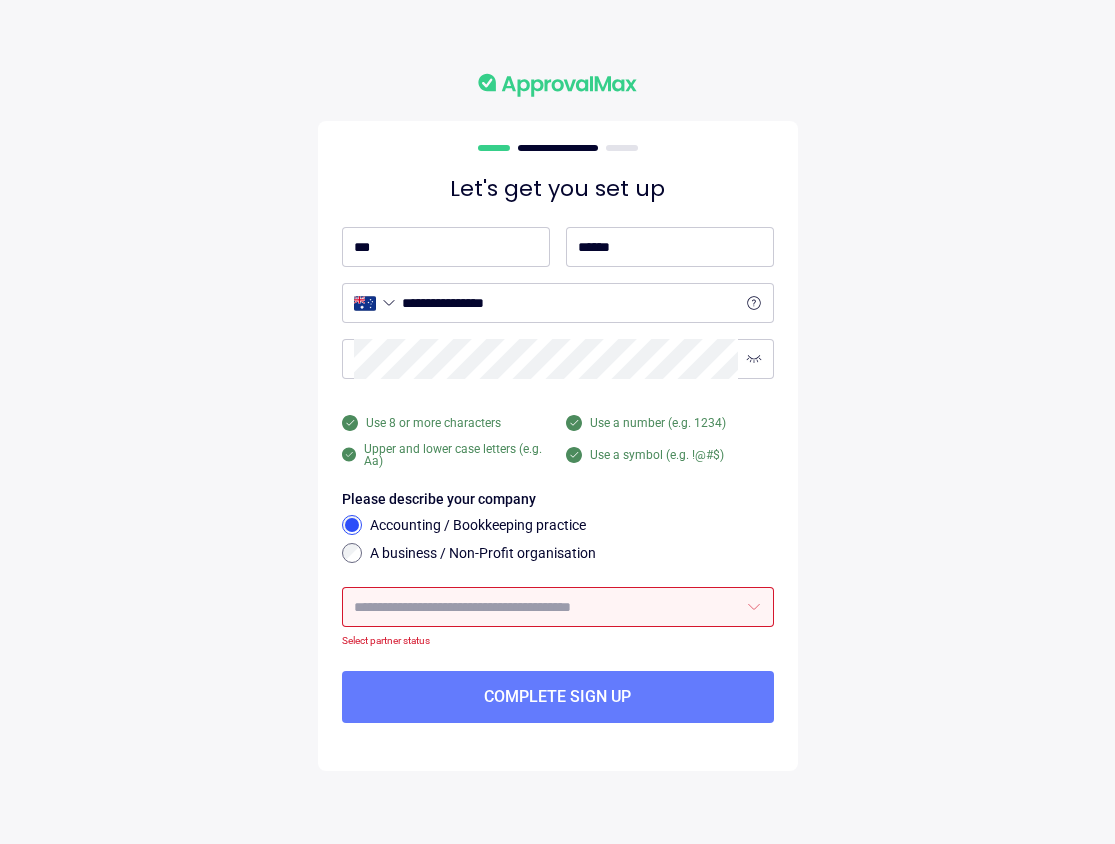click at bounding box center (546, 607) 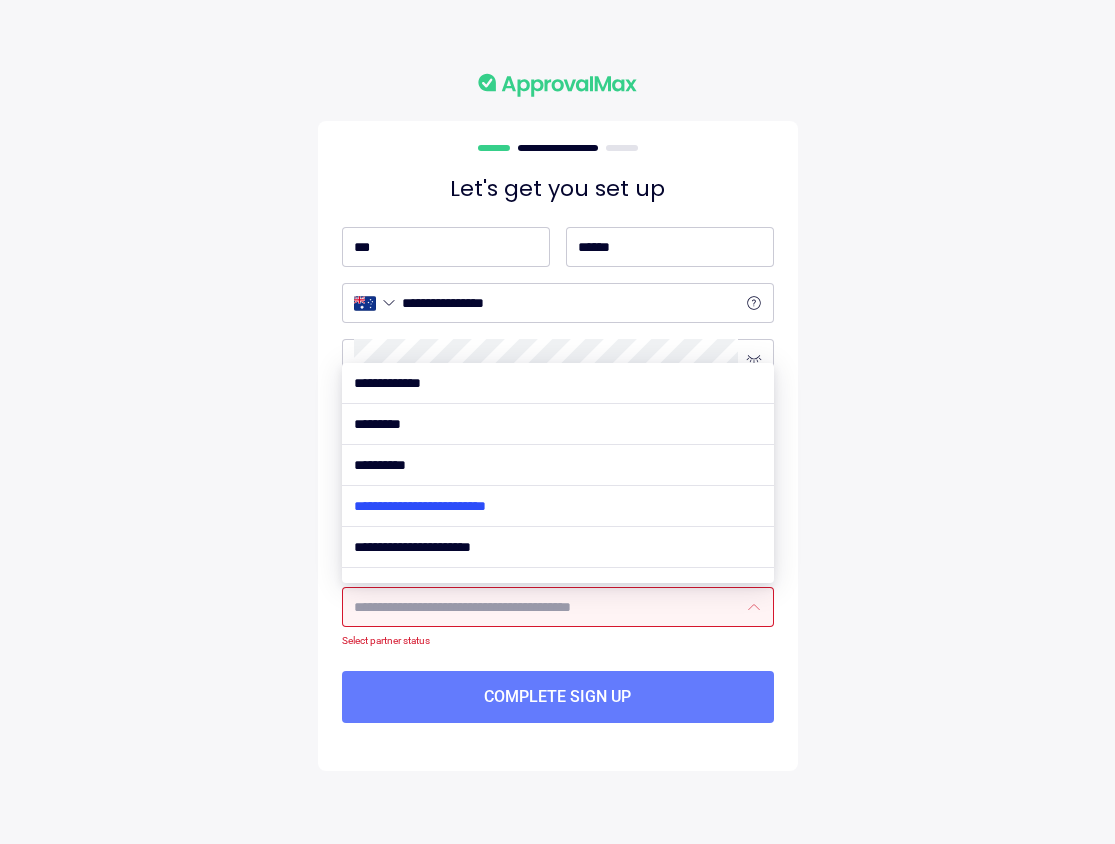scroll, scrollTop: 148, scrollLeft: 0, axis: vertical 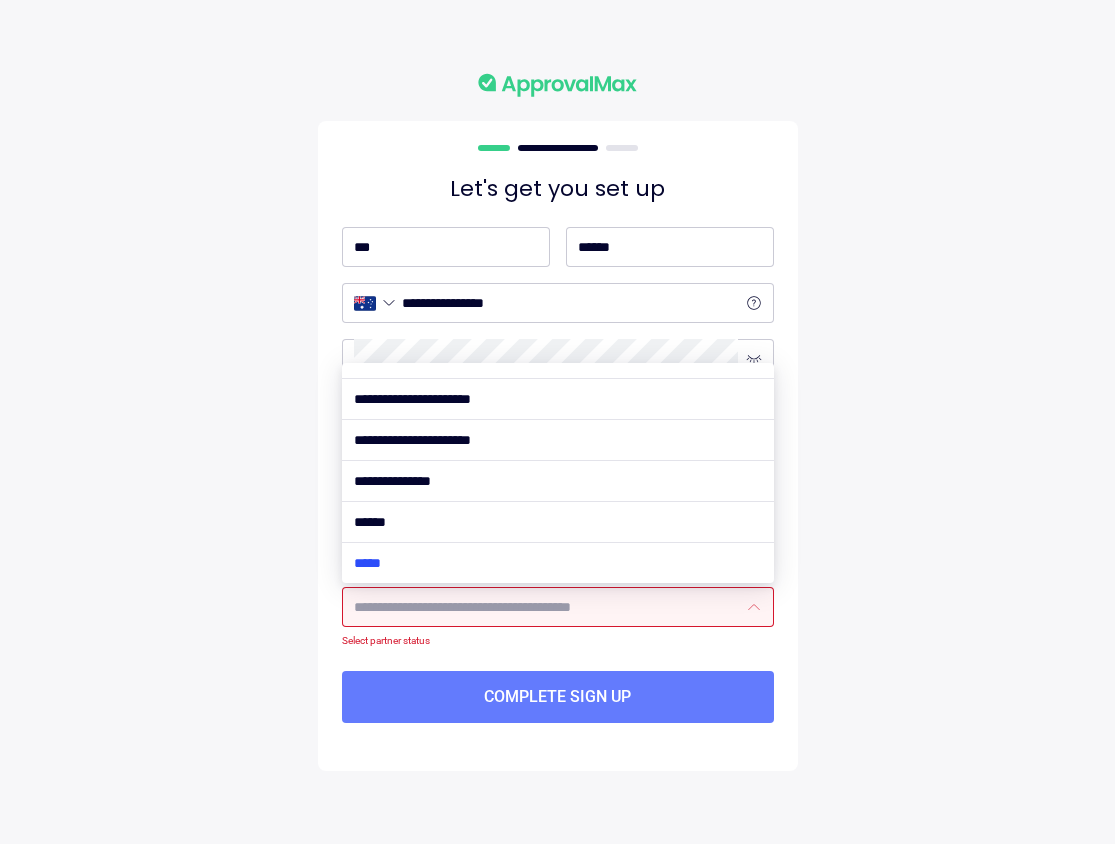 click at bounding box center [558, 563] 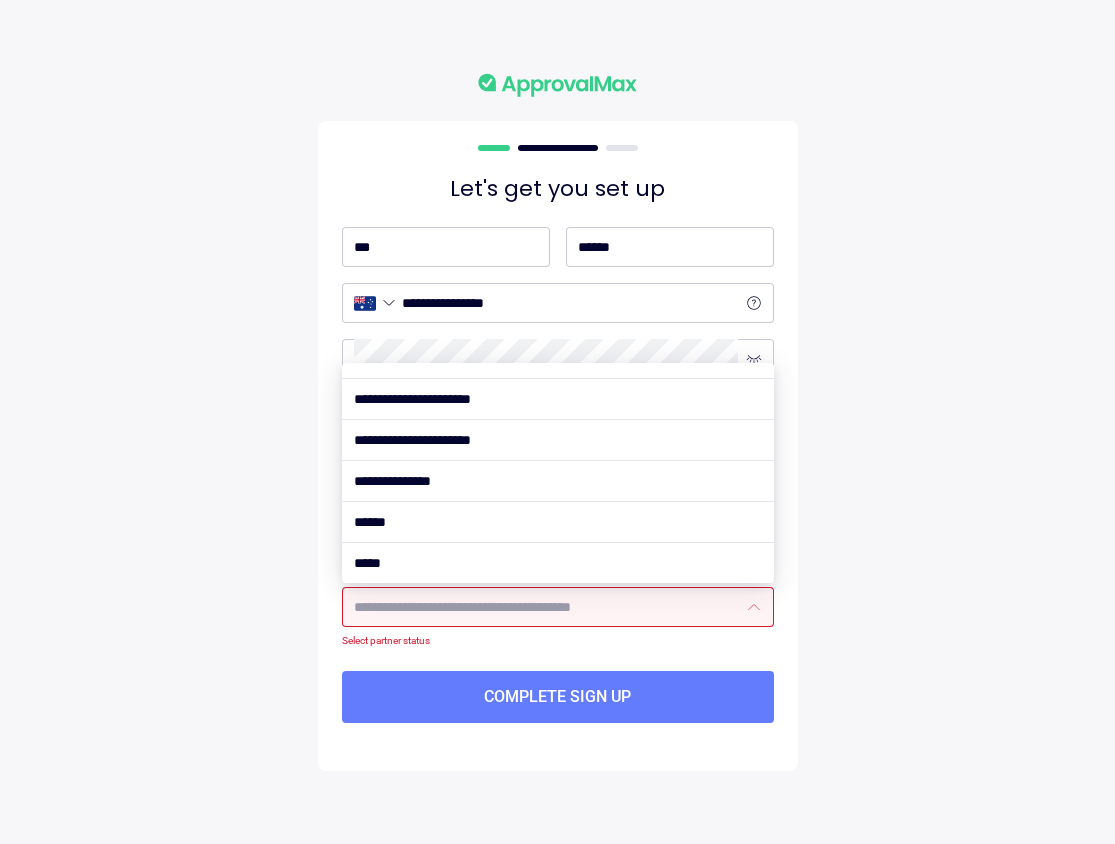 type on "*****" 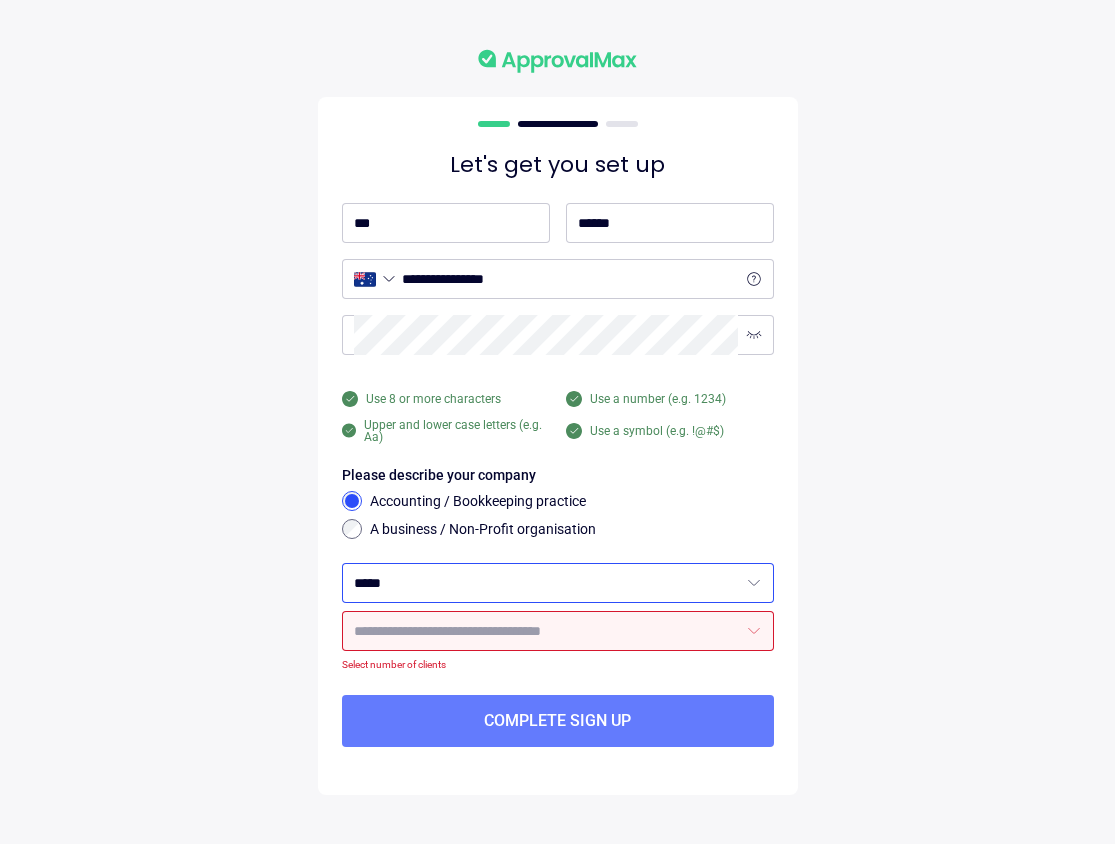 click at bounding box center (546, 631) 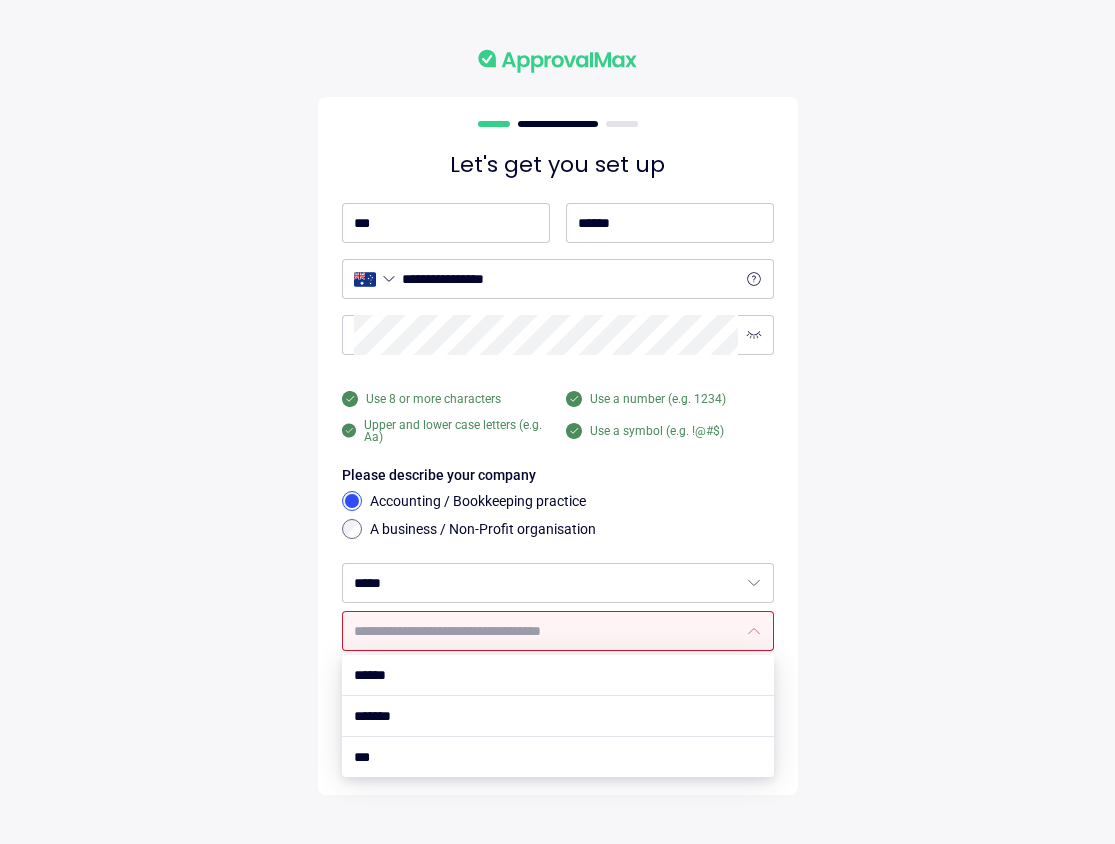 click at bounding box center [546, 631] 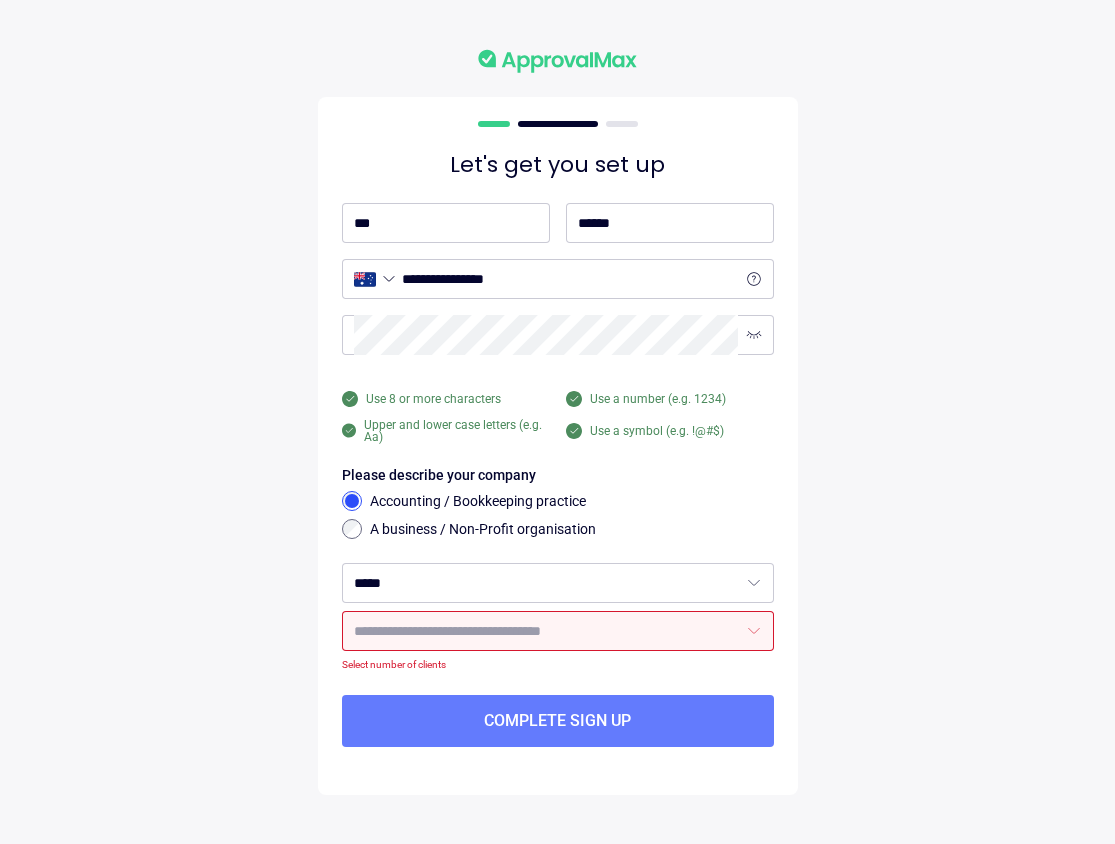 click at bounding box center [558, 631] 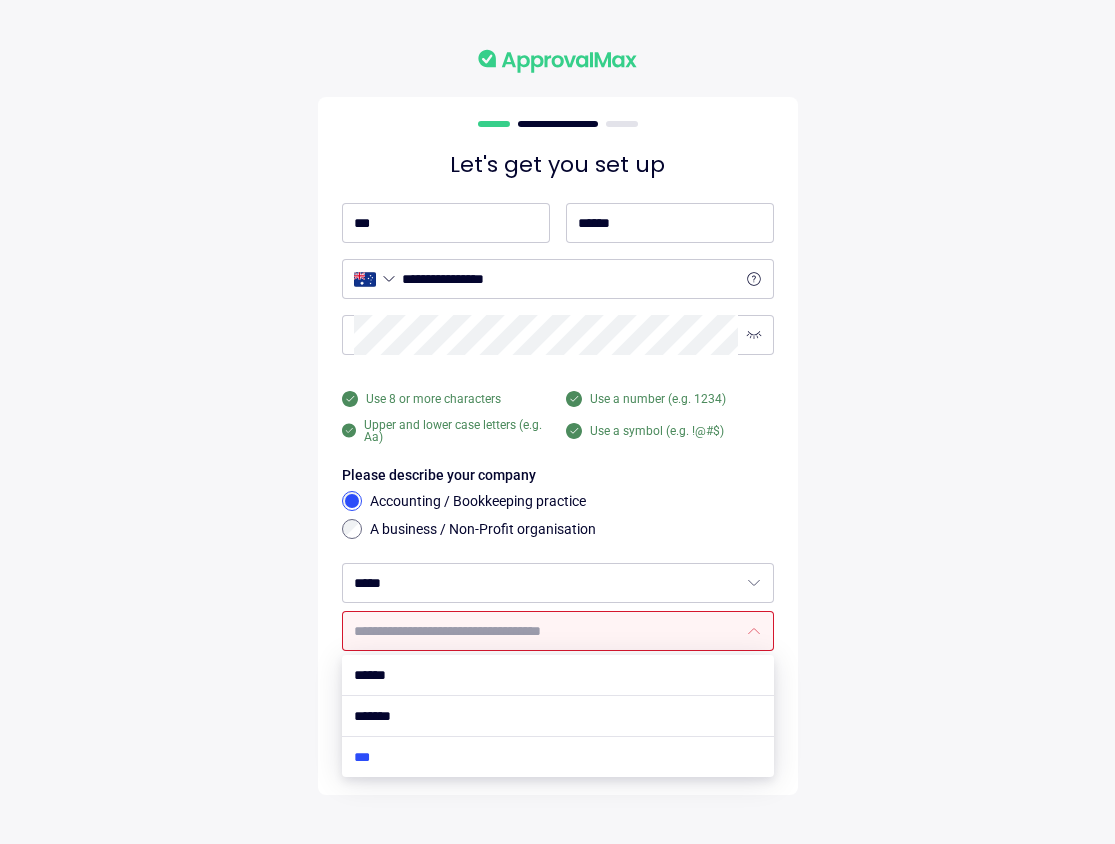click at bounding box center [558, 757] 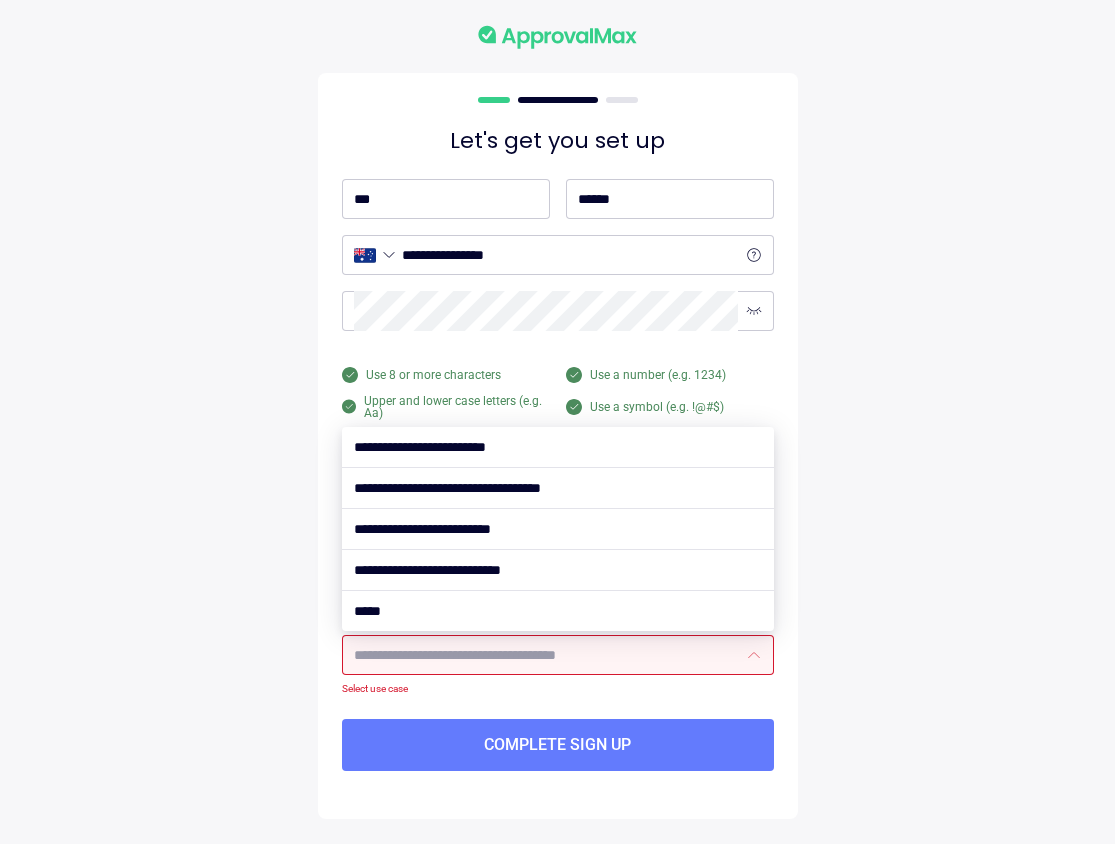 click at bounding box center [546, 655] 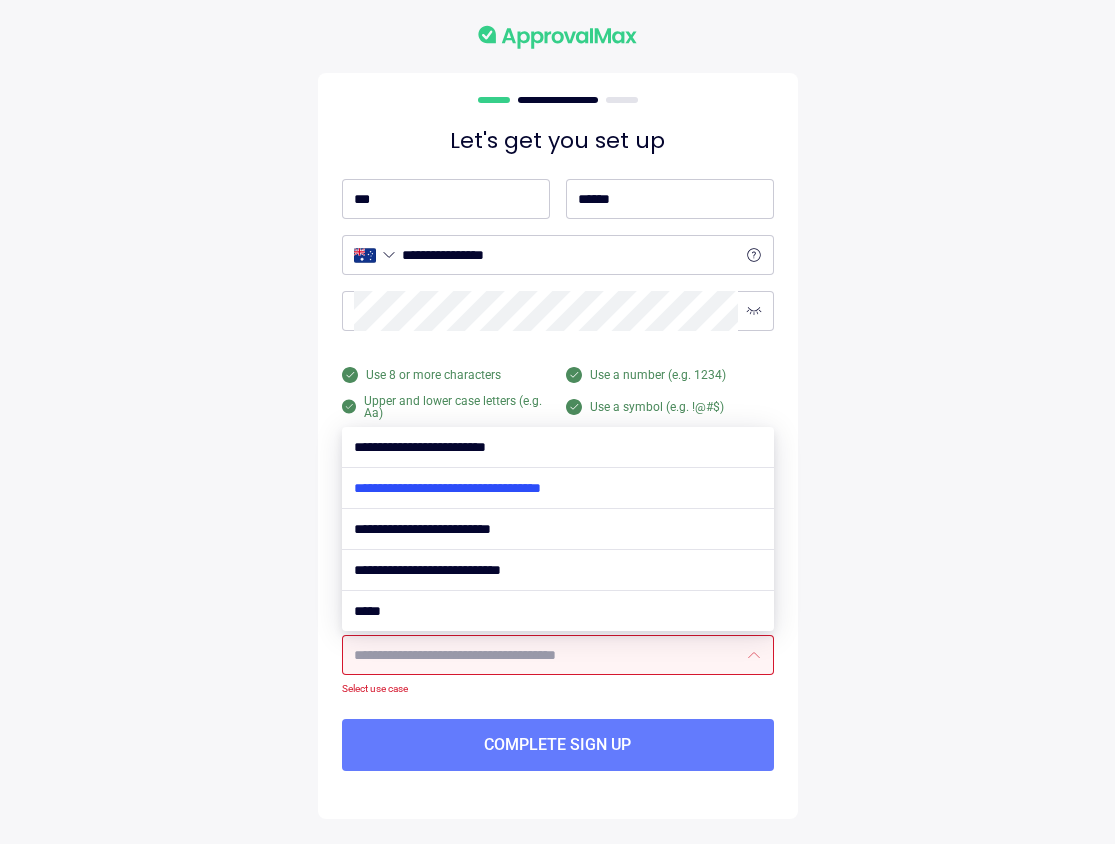 click at bounding box center [558, 488] 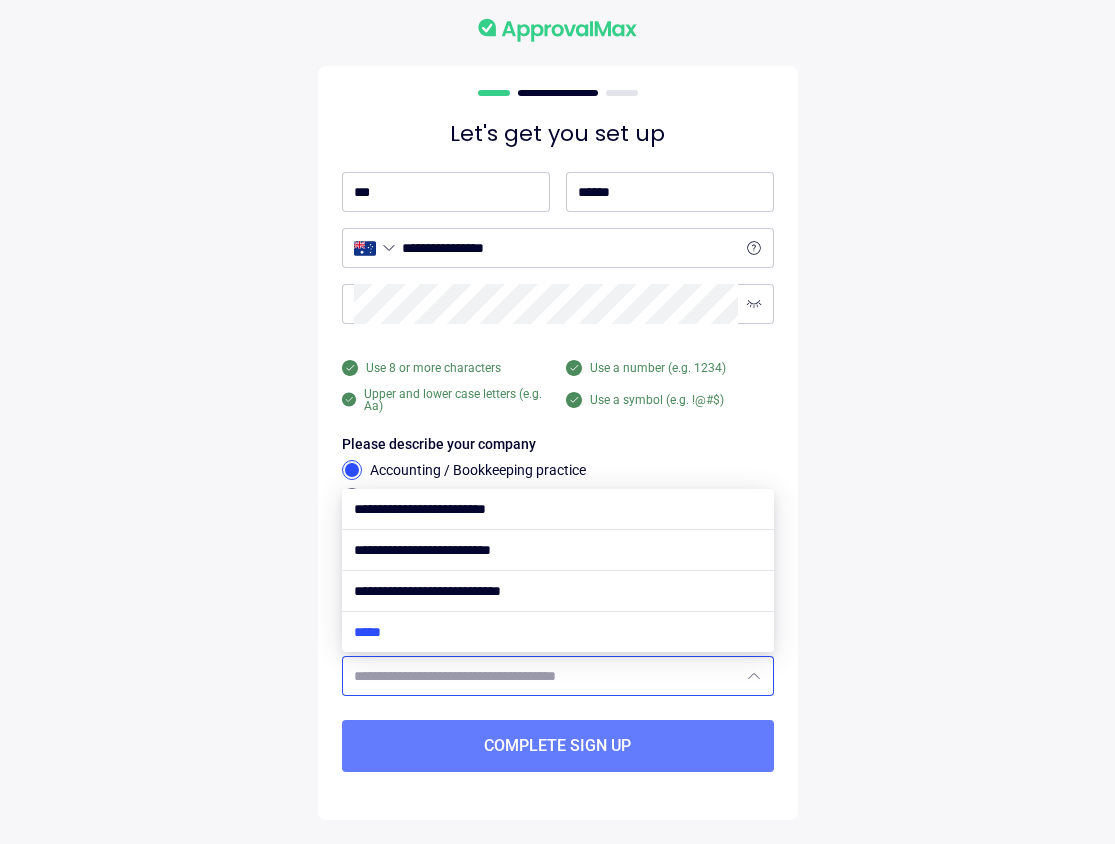 scroll, scrollTop: 0, scrollLeft: 0, axis: both 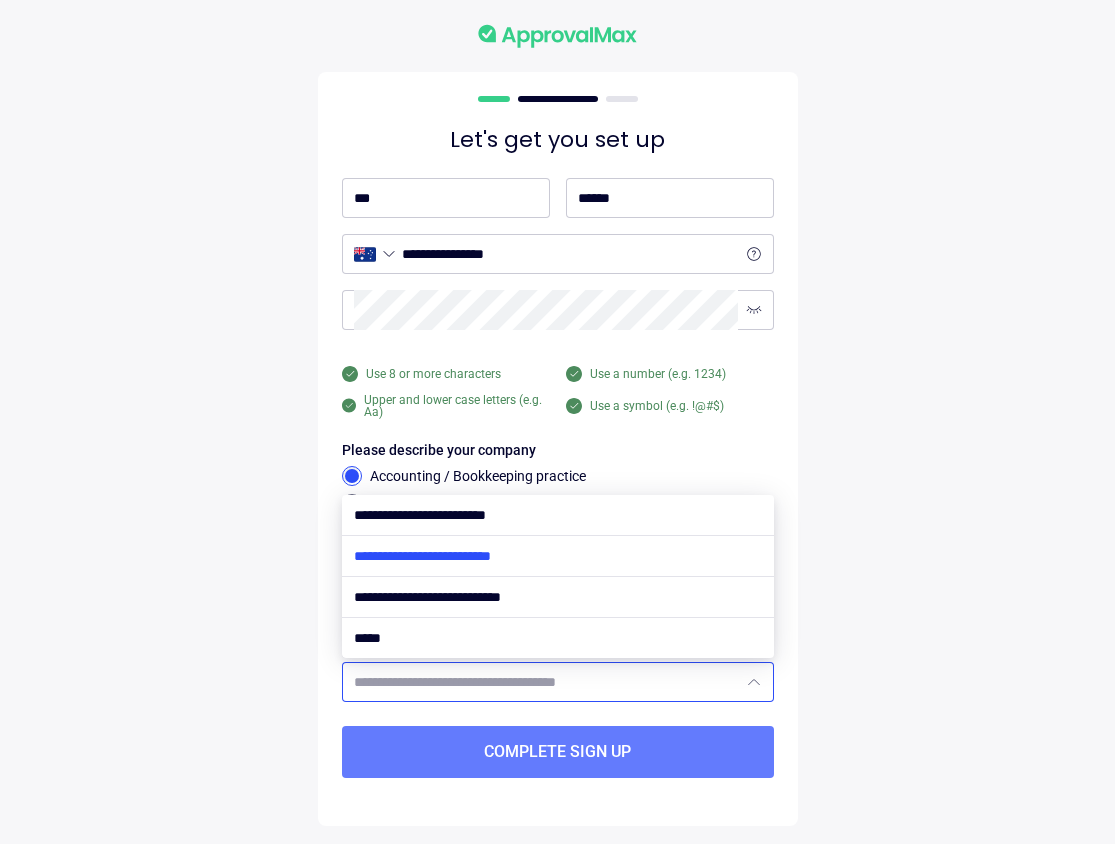 click at bounding box center [558, 556] 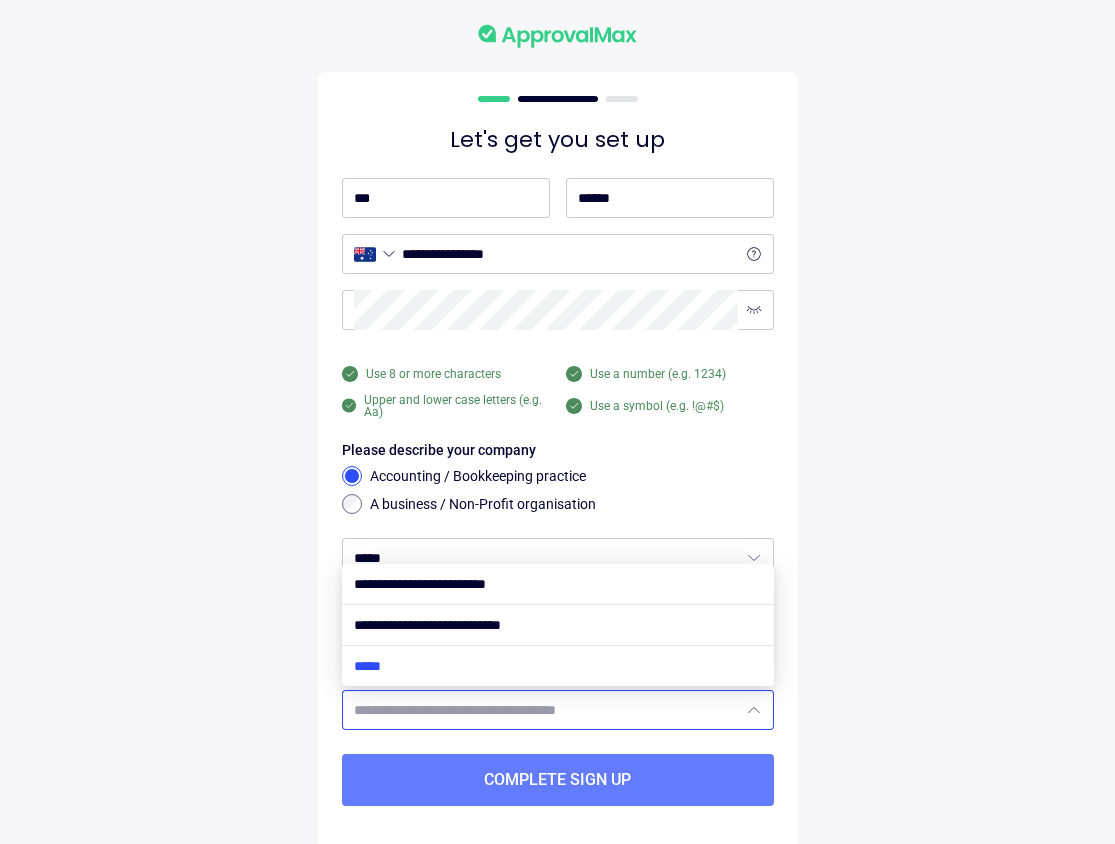 click at bounding box center (558, 666) 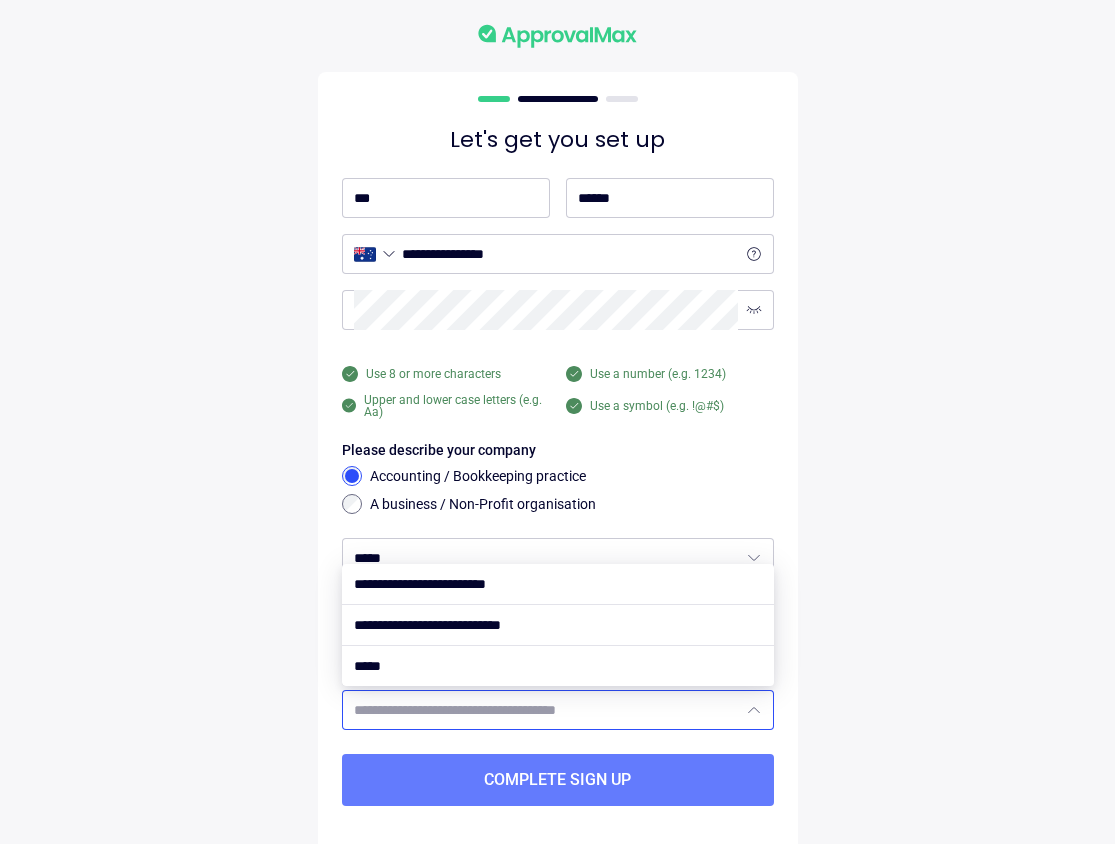 scroll, scrollTop: 1, scrollLeft: 0, axis: vertical 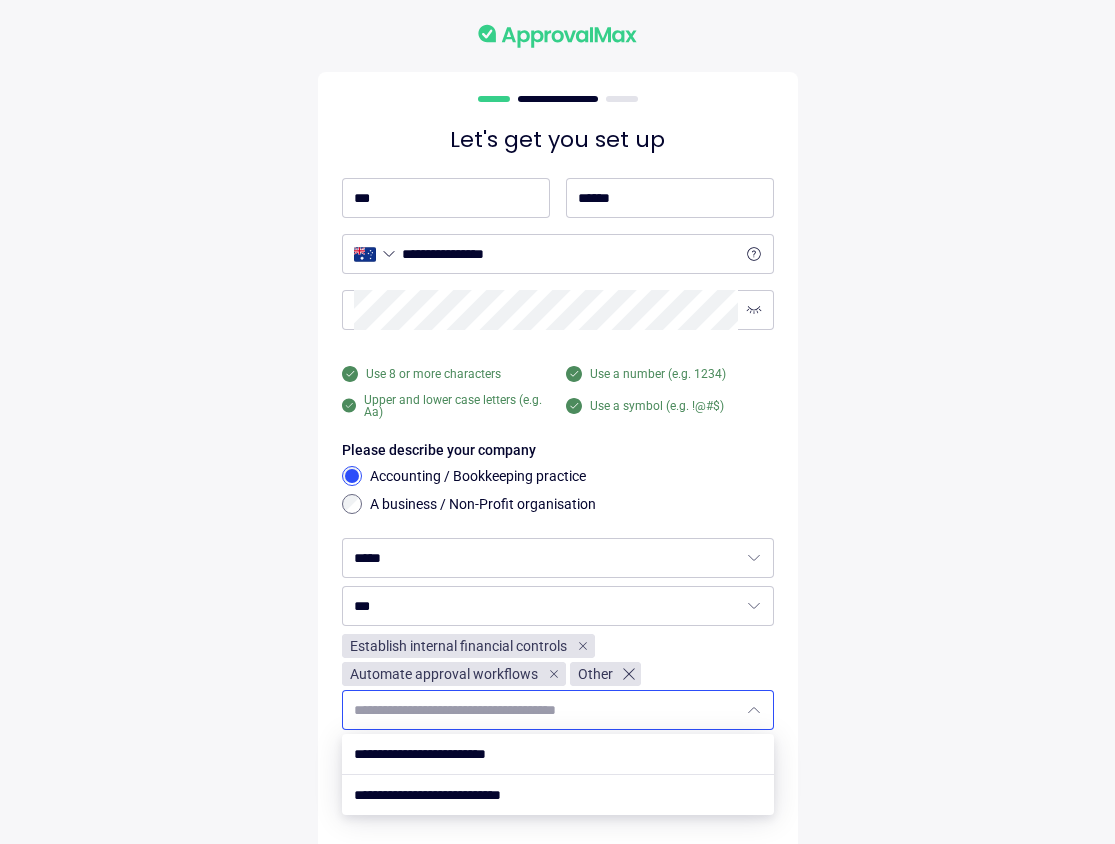 click 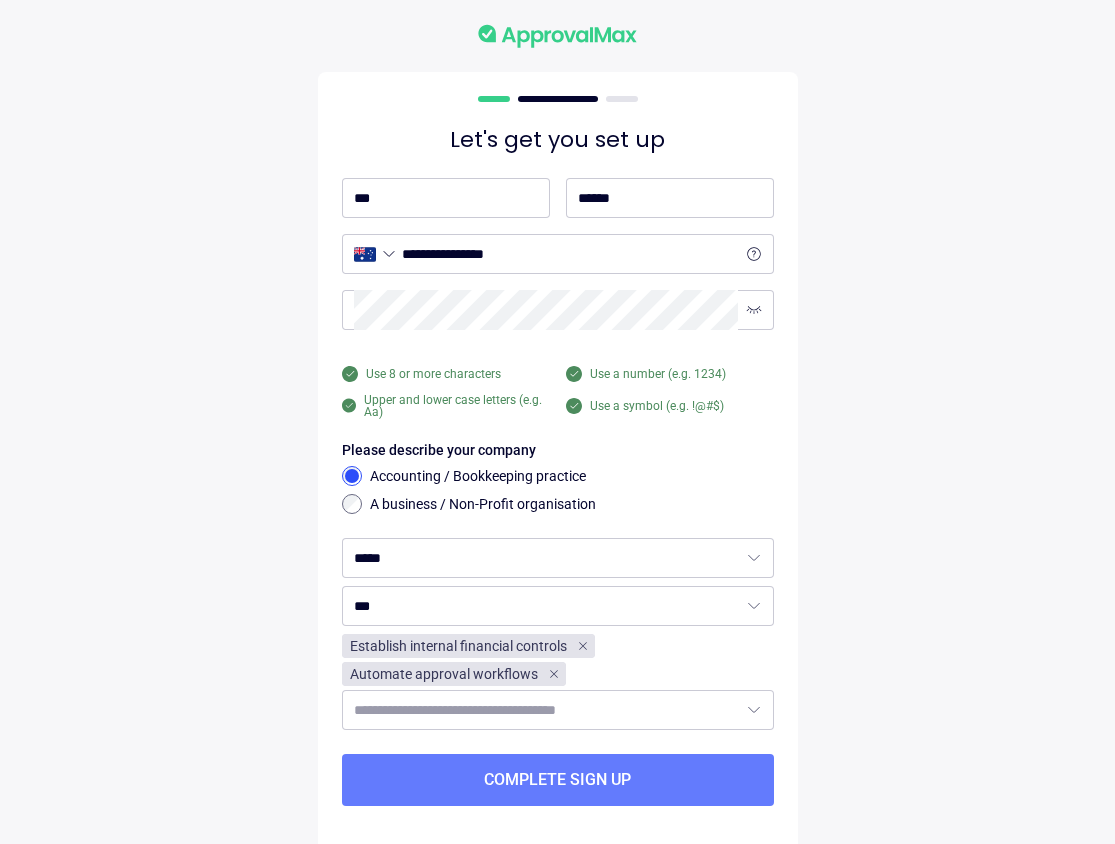 scroll, scrollTop: 3, scrollLeft: 0, axis: vertical 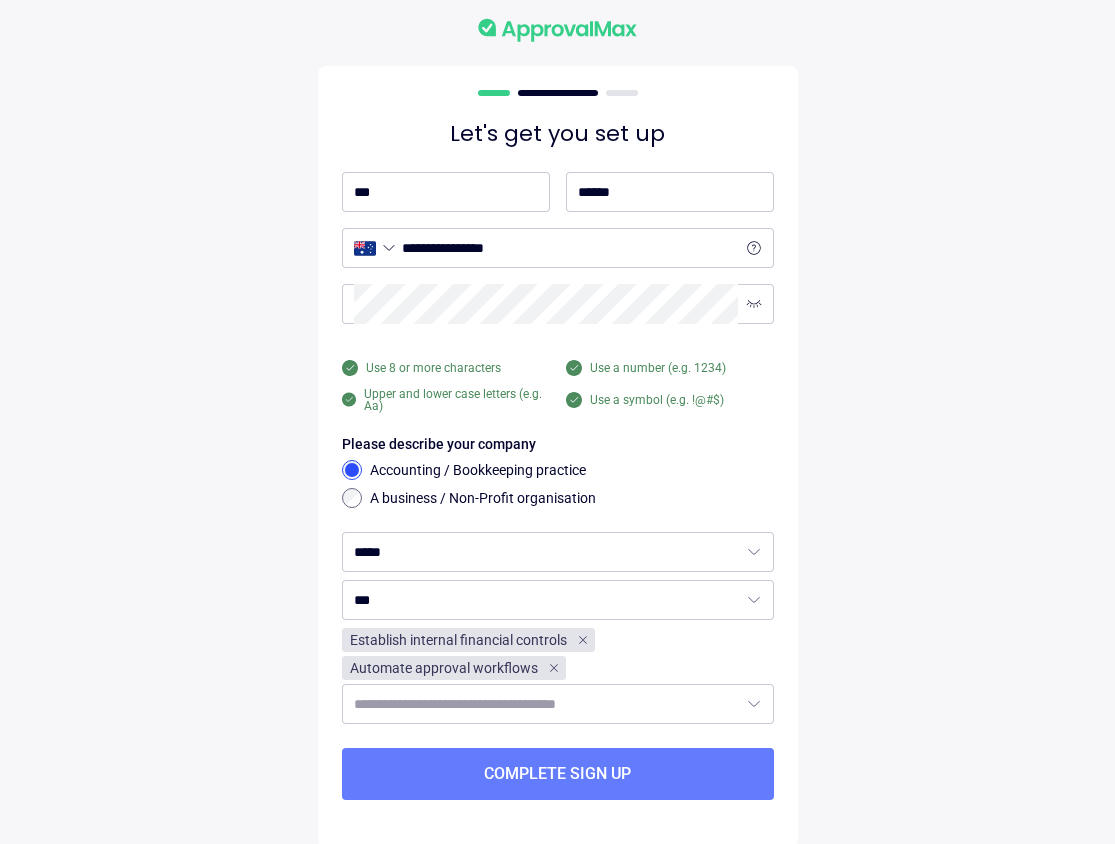 click on "**********" at bounding box center (558, 433) 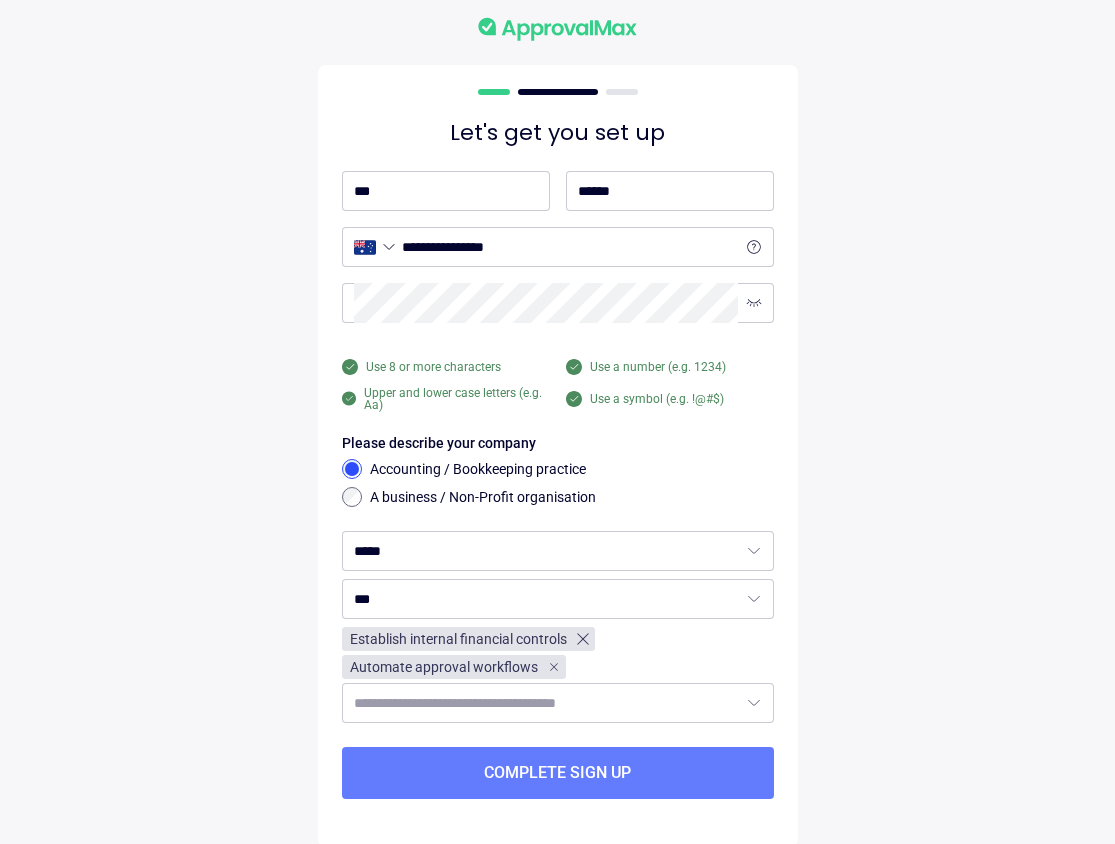 click 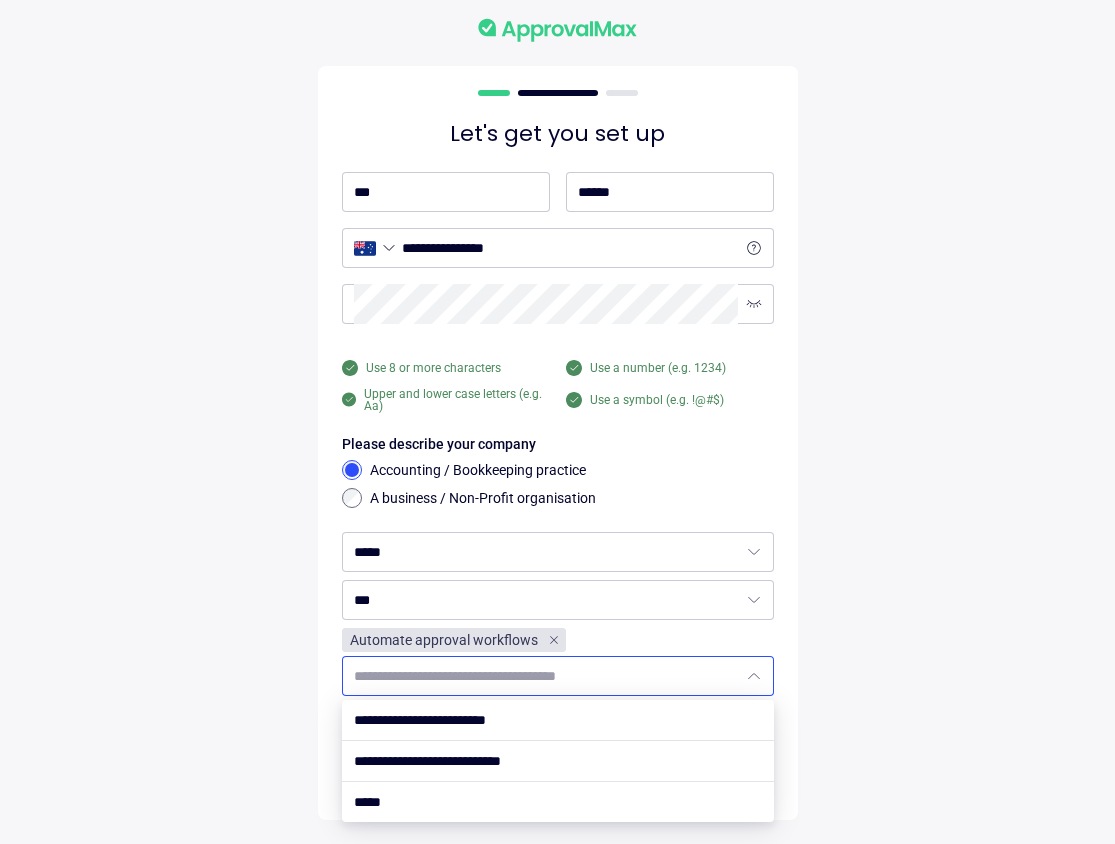 scroll, scrollTop: 6, scrollLeft: 0, axis: vertical 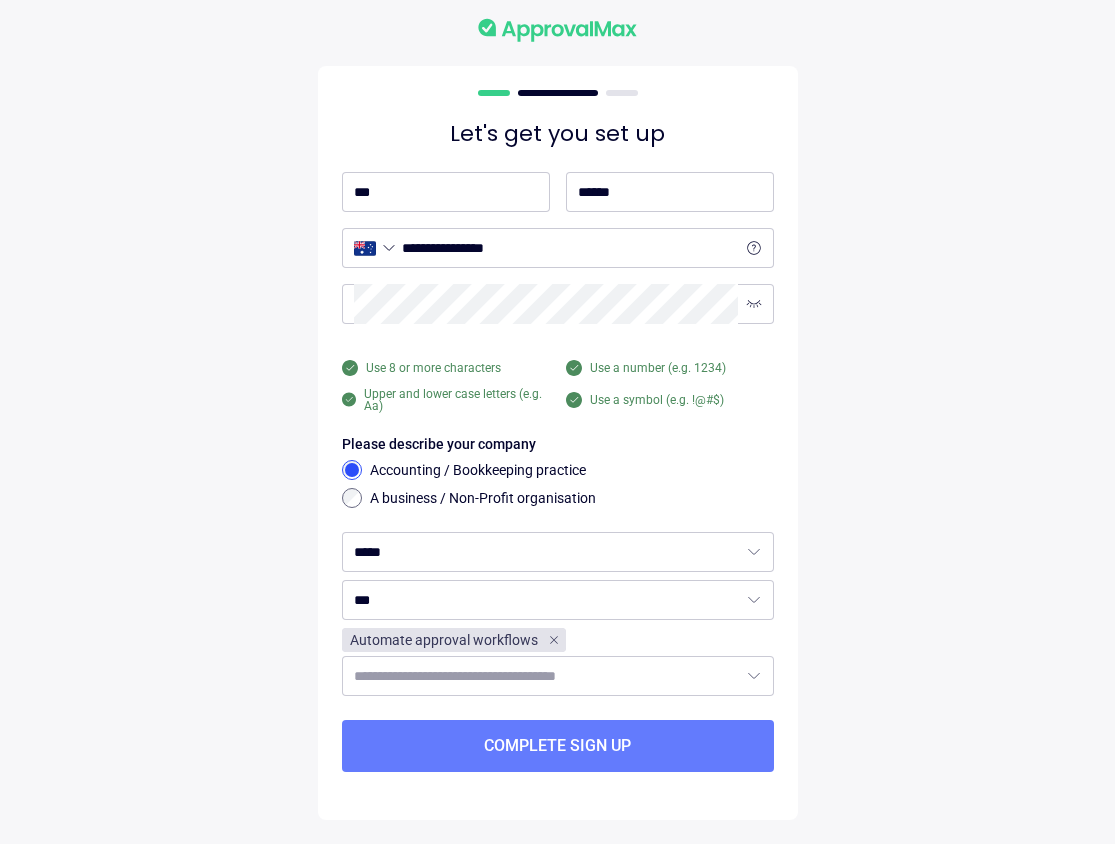 click on "**********" at bounding box center (558, 419) 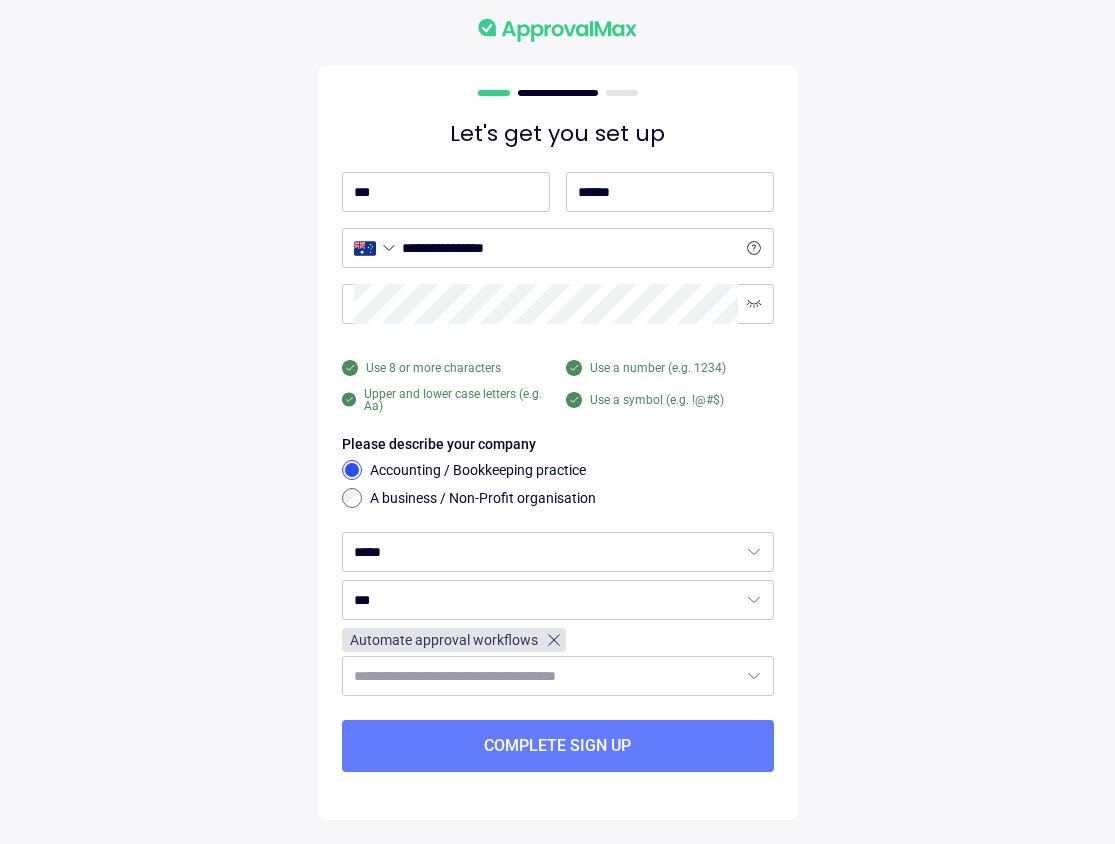 click 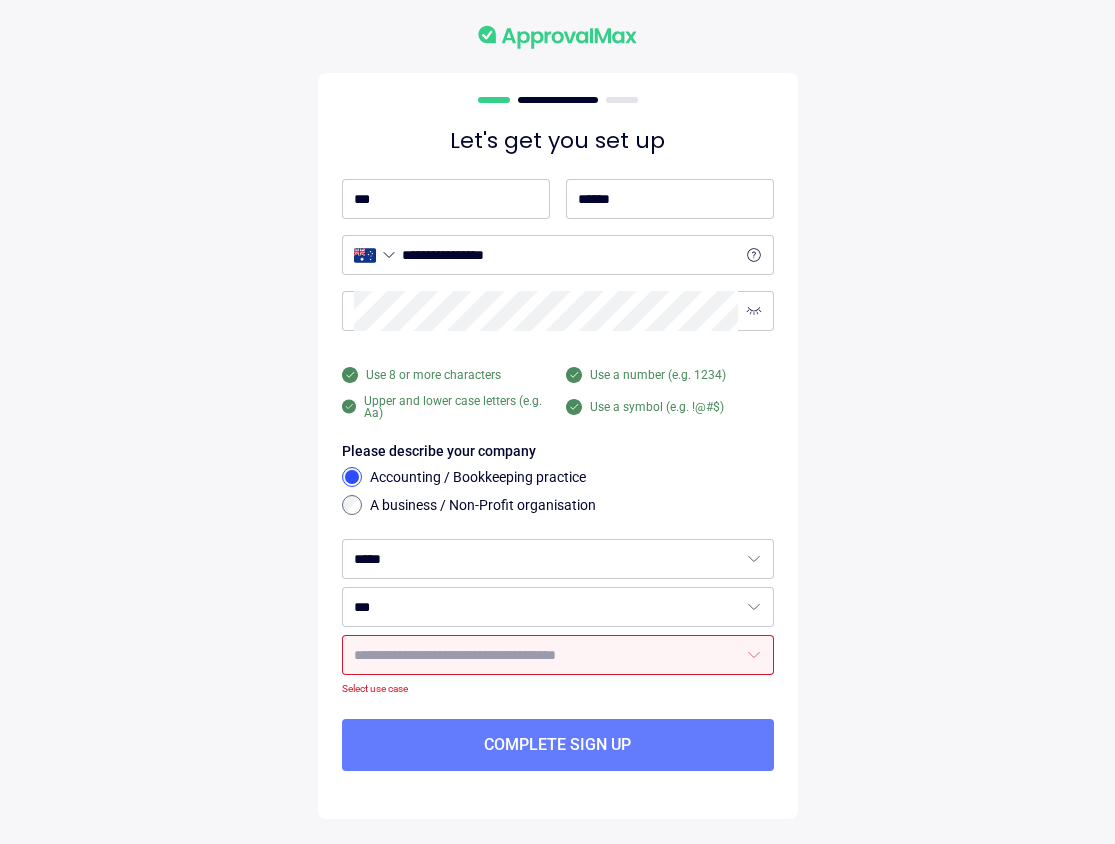 click on "**********" at bounding box center [558, 422] 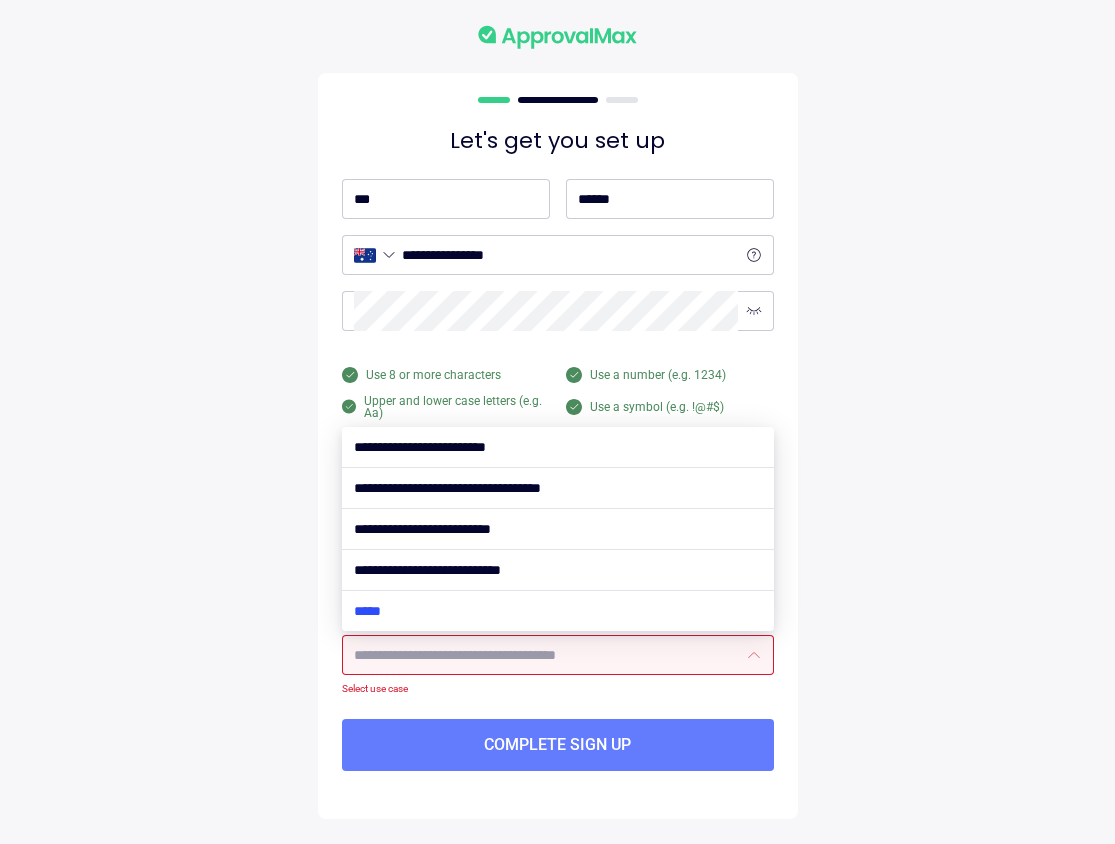 click at bounding box center [558, 611] 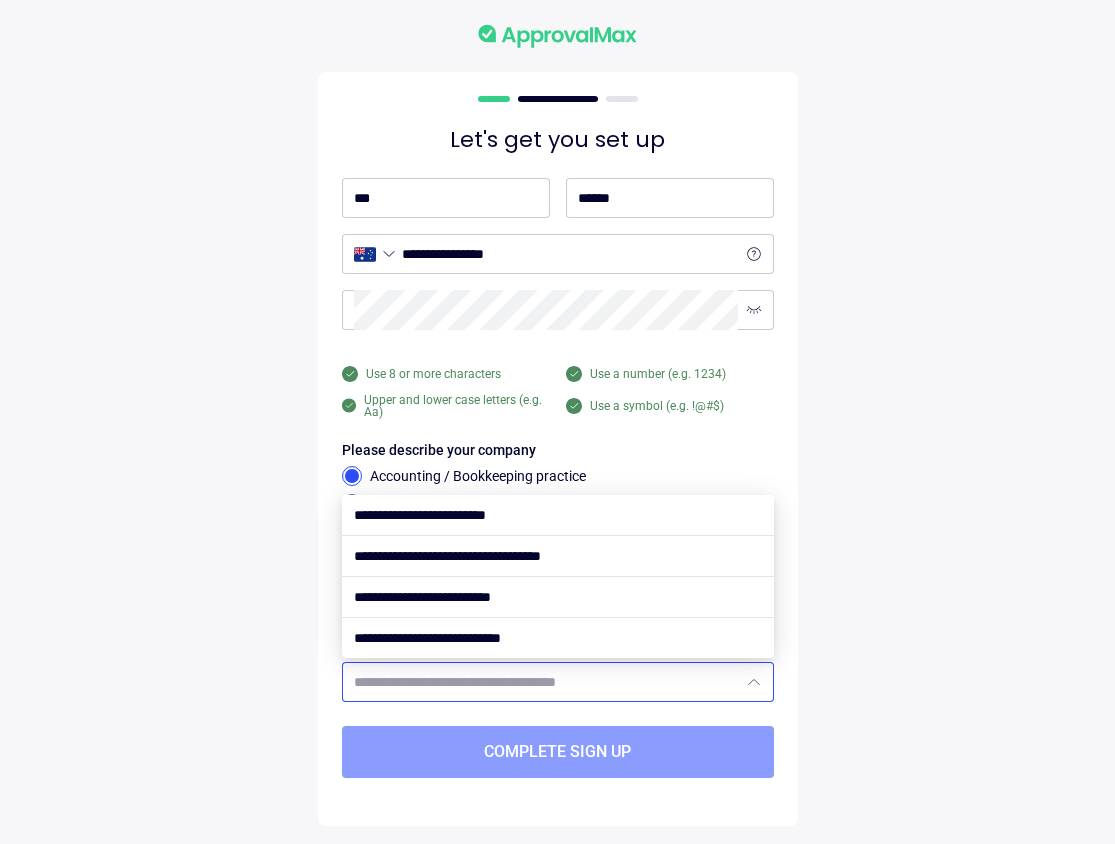 click on "Complete sign up" at bounding box center (558, 752) 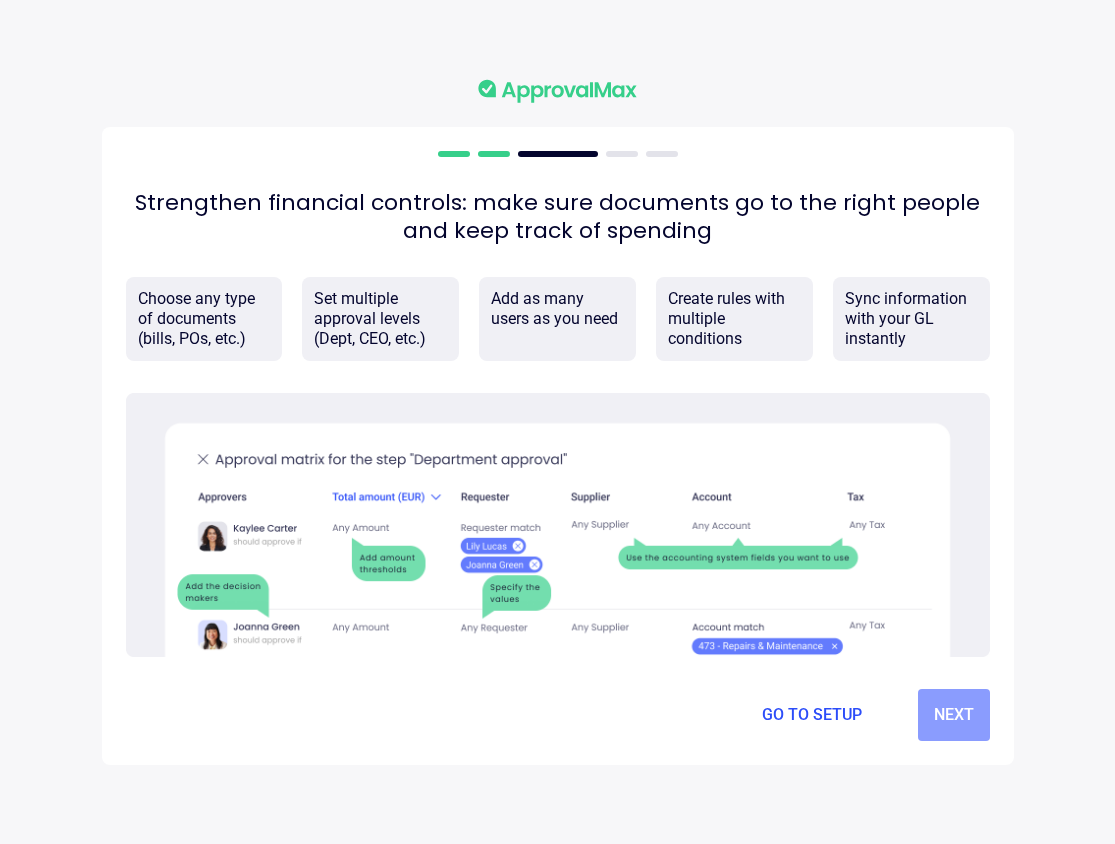 click on "Next" at bounding box center (954, 715) 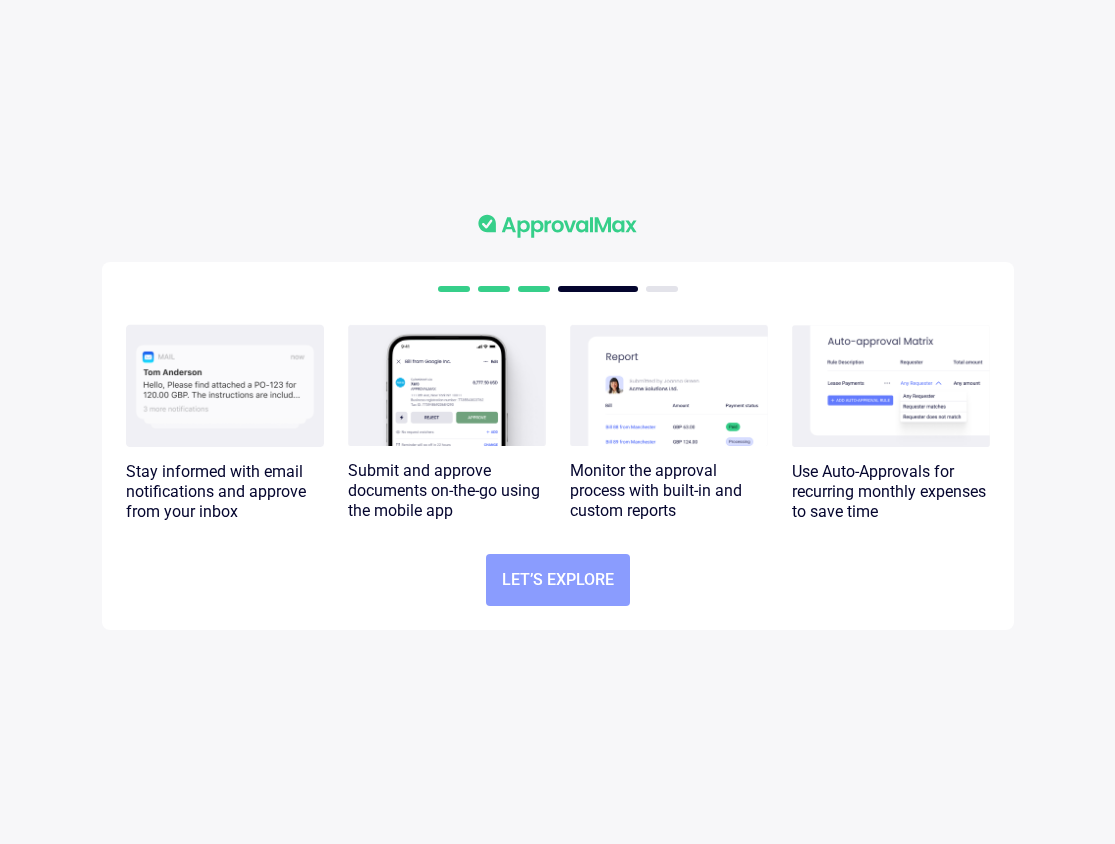 click on "Let’s explore" at bounding box center [558, 580] 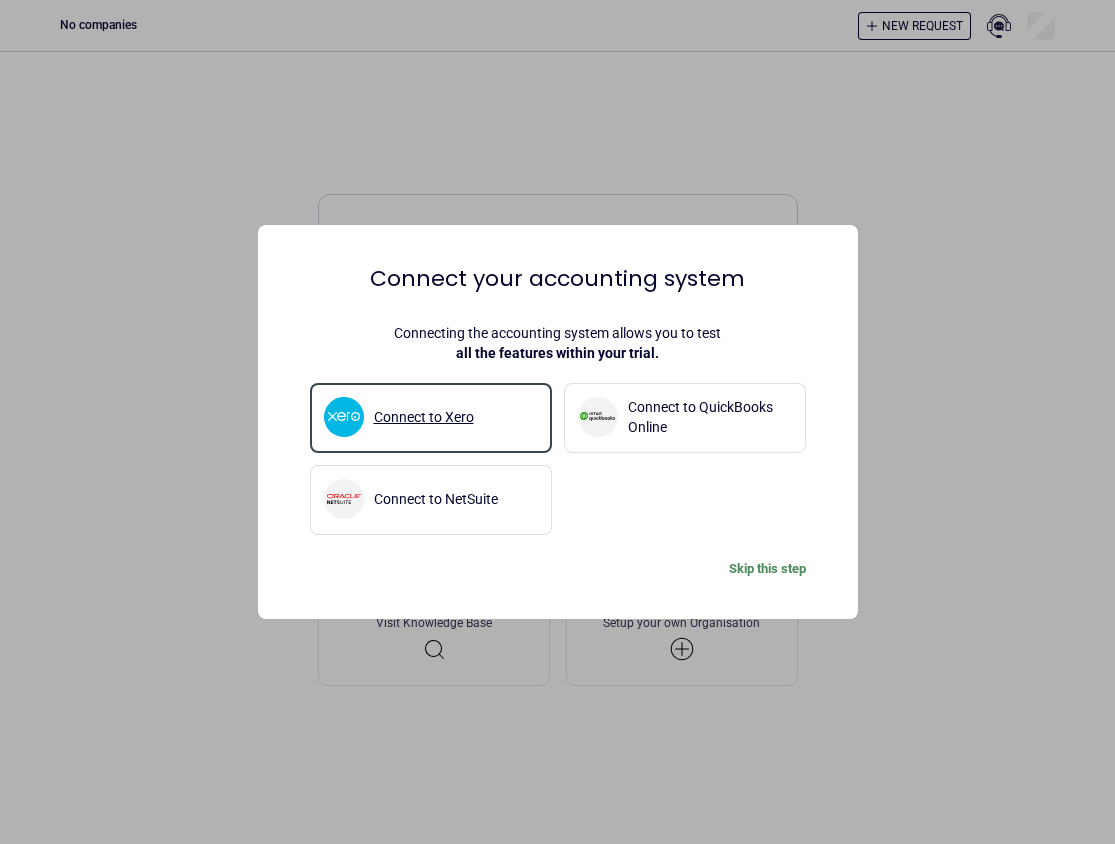 click on "Connect to Xero" at bounding box center [431, 417] 